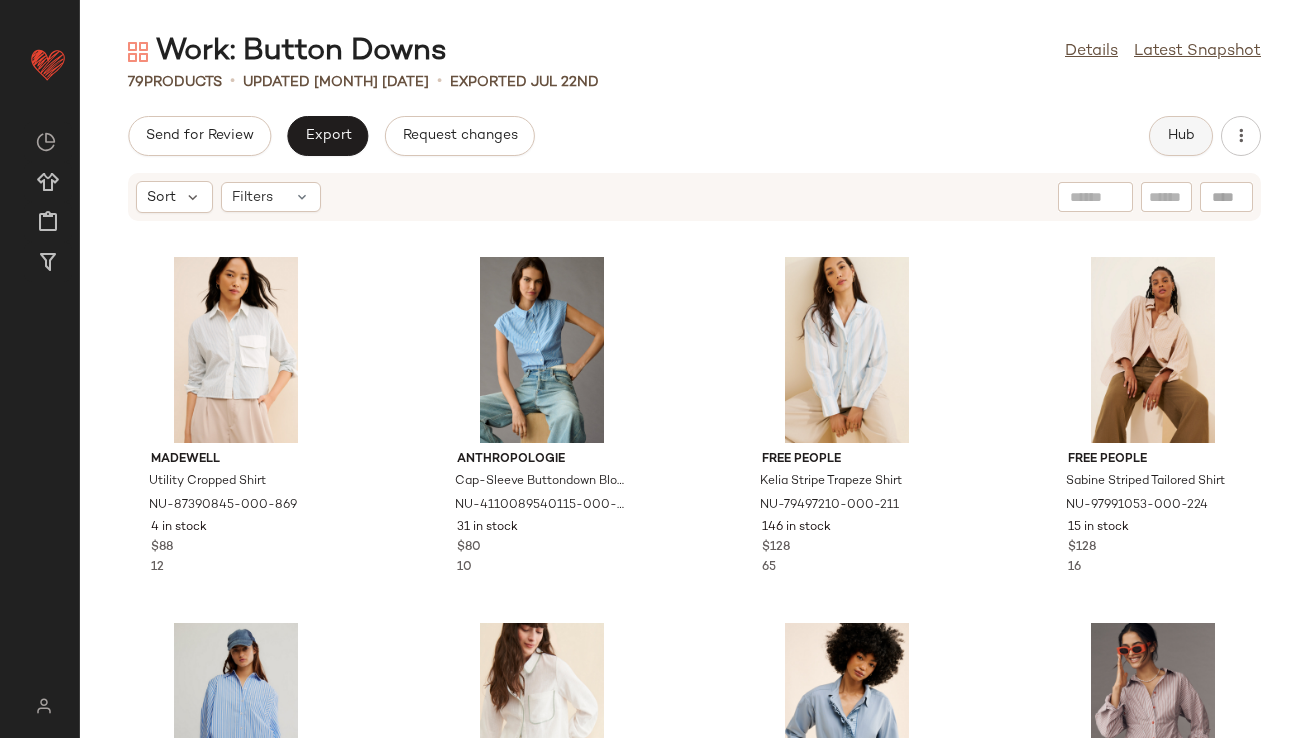 scroll, scrollTop: 0, scrollLeft: 0, axis: both 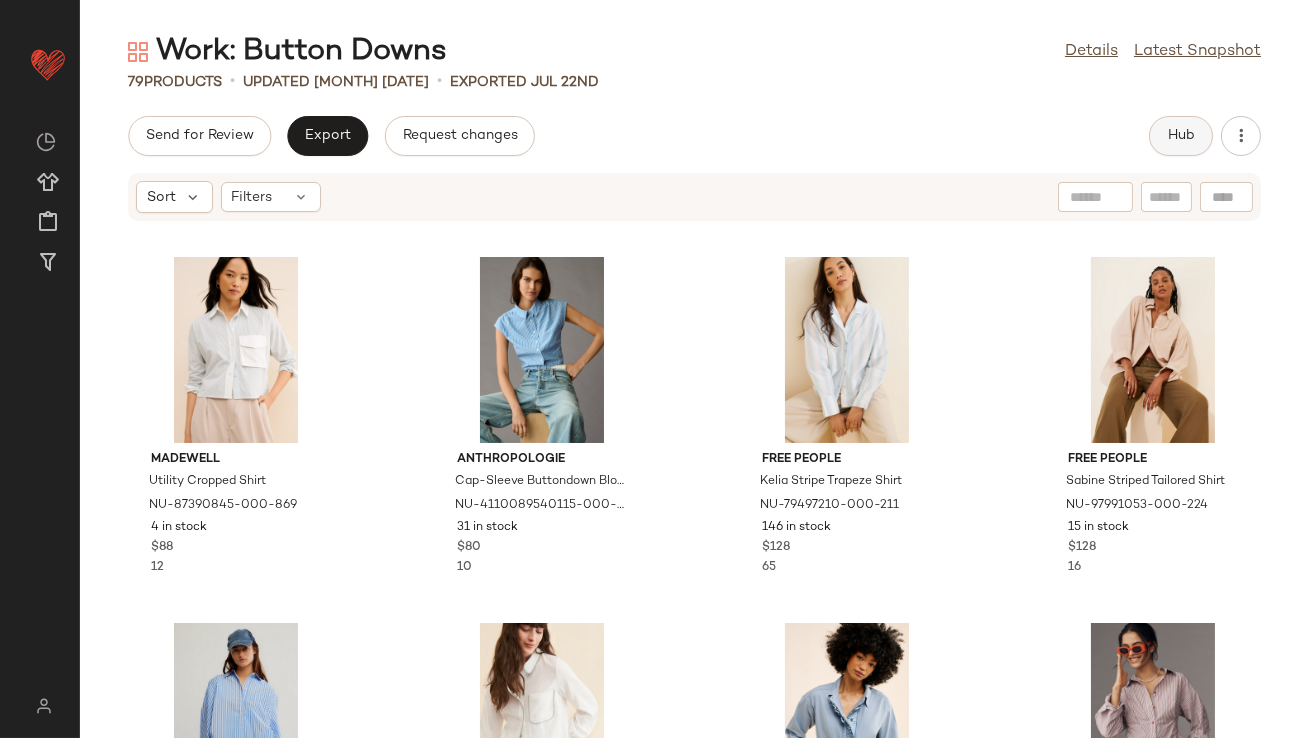 click on "Hub" 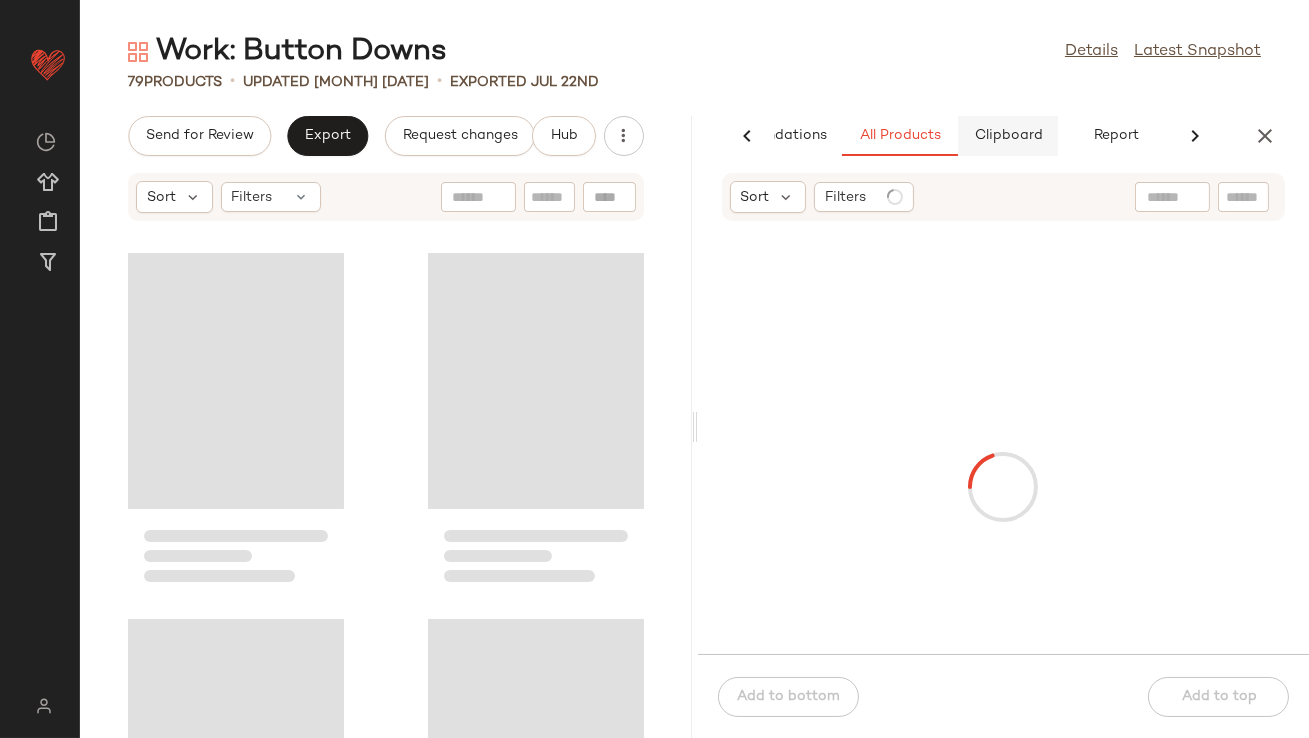 scroll, scrollTop: 0, scrollLeft: 112, axis: horizontal 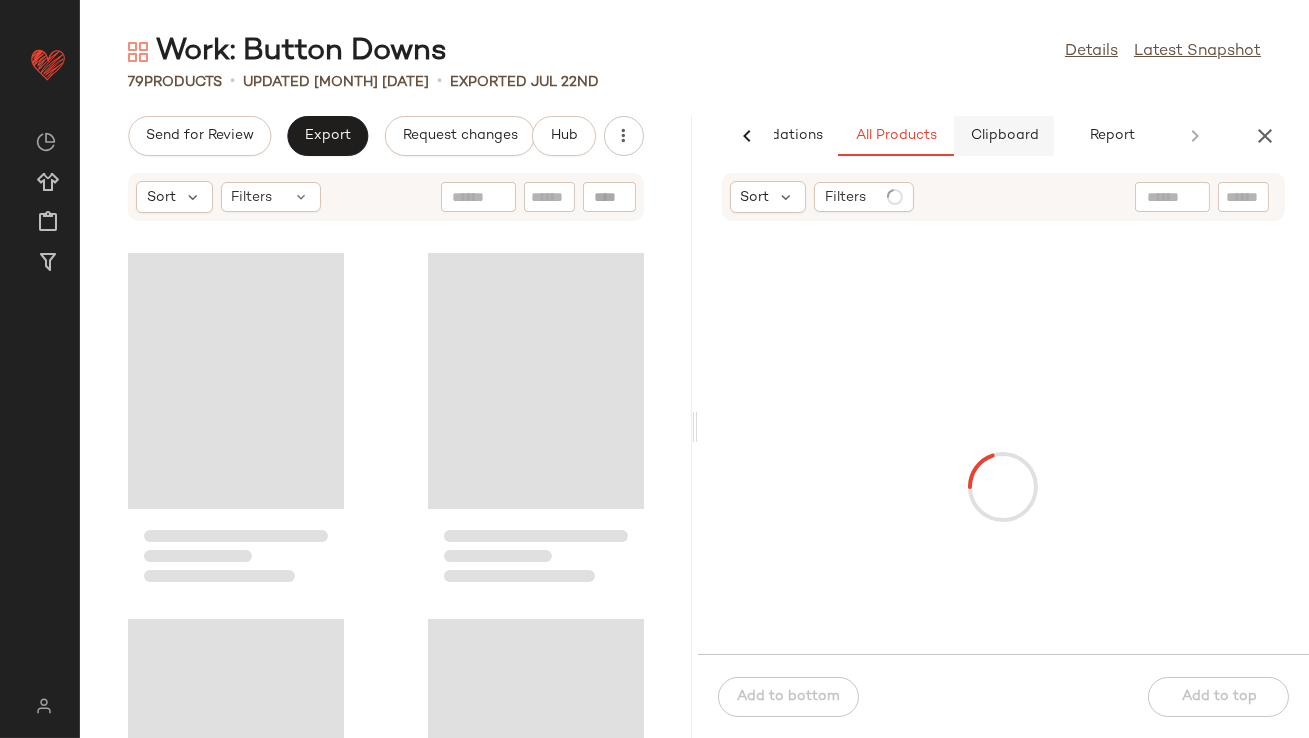 click on "Clipboard" 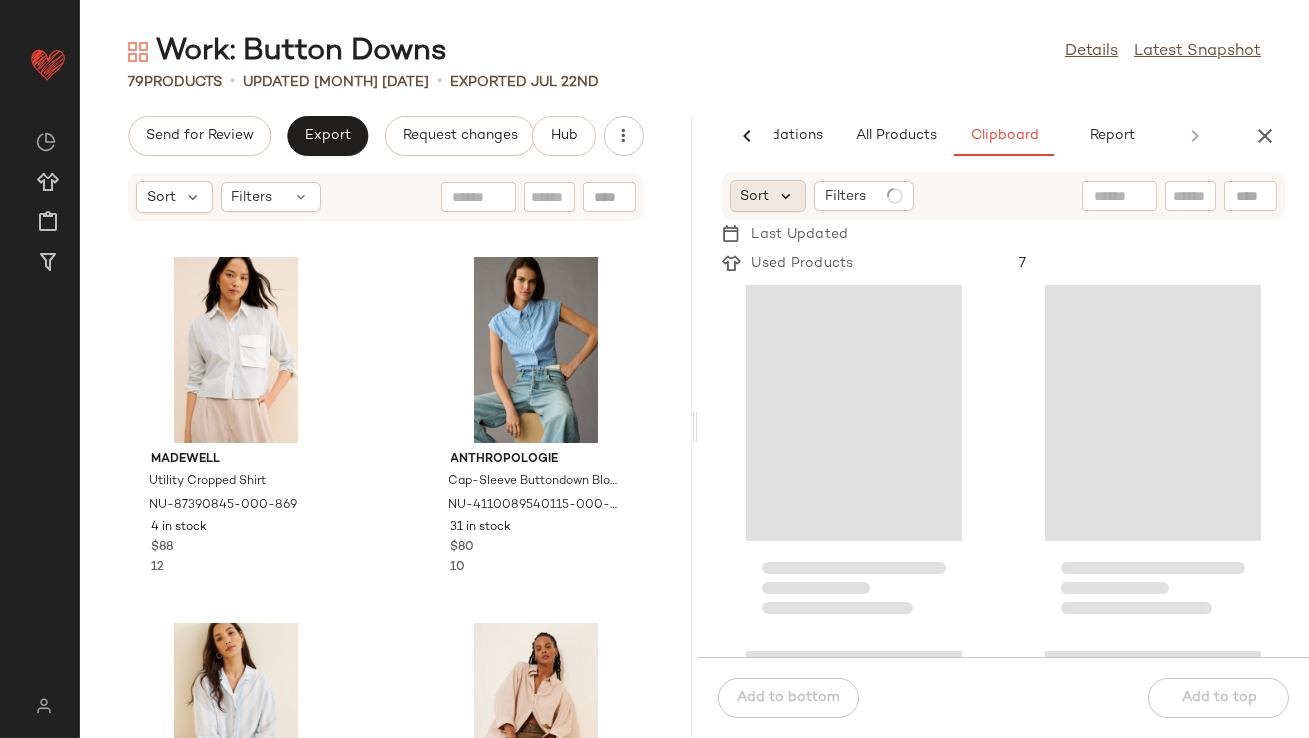 click at bounding box center (787, 196) 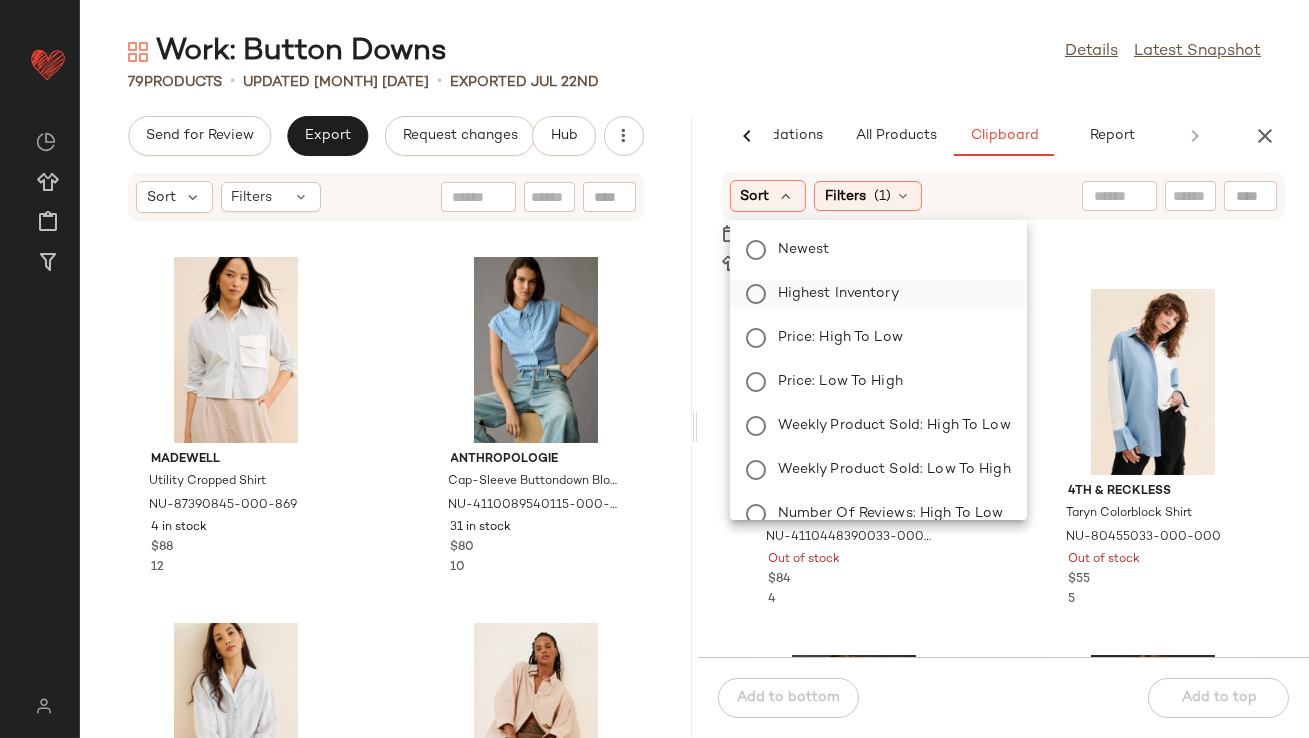 click on "Highest Inventory" at bounding box center [890, 294] 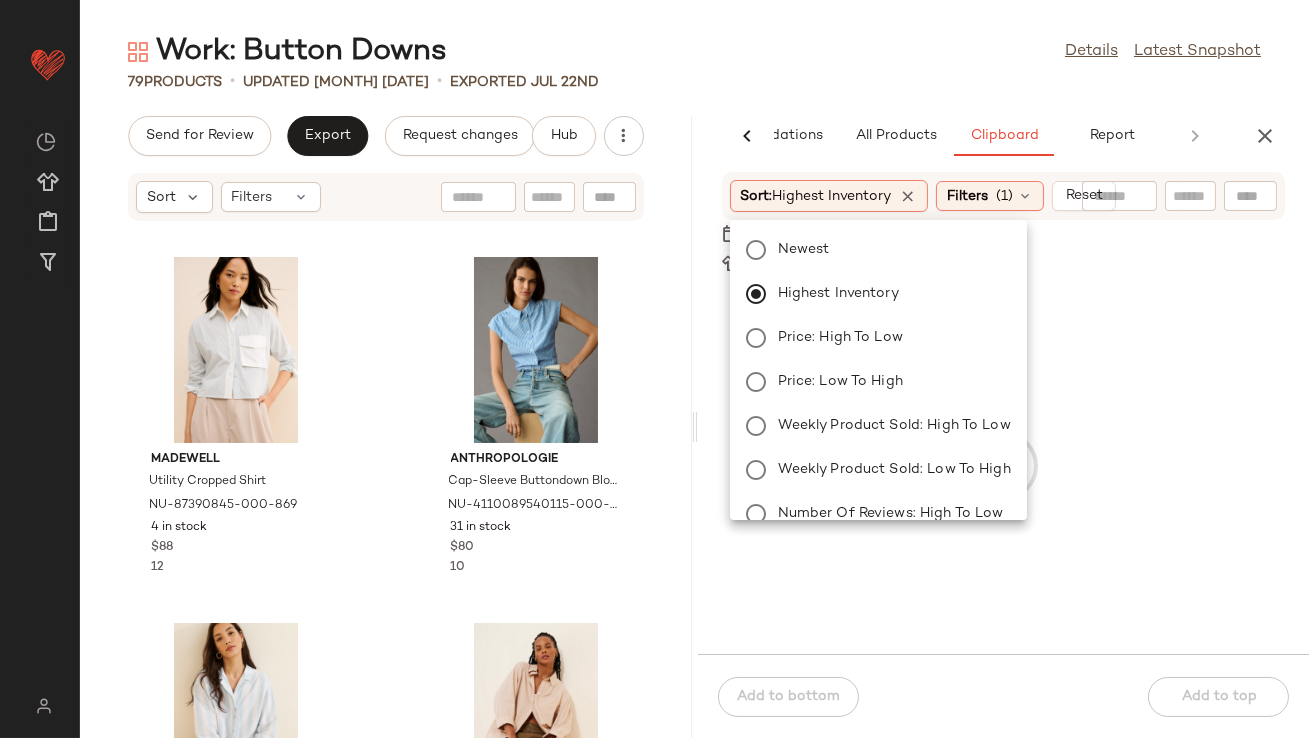 click on "Work: Button Downs Details Latest Snapshot 79 Products • updated [MONTH] [DATE] • Exported [MONTH] [DATE] Send for Review Export Request changes Hub Sort Filters Madewell Utility Cropped Shirt NU-87390845-000-869 4 in stock $88 12 Anthropologie Cap-Sleeve Buttondown Blouse NU-4110089540115-000-049 31 in stock $80 10 Free People Kelia Stripe Trapeze Shirt NU-79497210-000-211 146 in stock $128 65 Free People Sabine Striped Tailored Shirt NU-97991053-000-224 15 in stock $128 16 Free People Sabine Striped Tailored Shirt NU-97991053-000-049 10 in stock $128 57 Sunday in Brooklyn Lightweight Relaxed Buttondown Shirt NU-88040720-000-010 29 in stock $128 9 Free People Night Moves Shirt NU-86635208-000-049 98 in stock $148 6 Anthropologie Long-Sleeve Waisted Buttondown Shirt NU-4110089450122-000-069 16 in stock $108 22 AI Recommendations All Products Clipboard Report Sort: Highest Inventory Filters (4) Reset Sort: Highest Inventory Filters (1) Reset Last Updated Used Products 7" at bounding box center [694, 385] 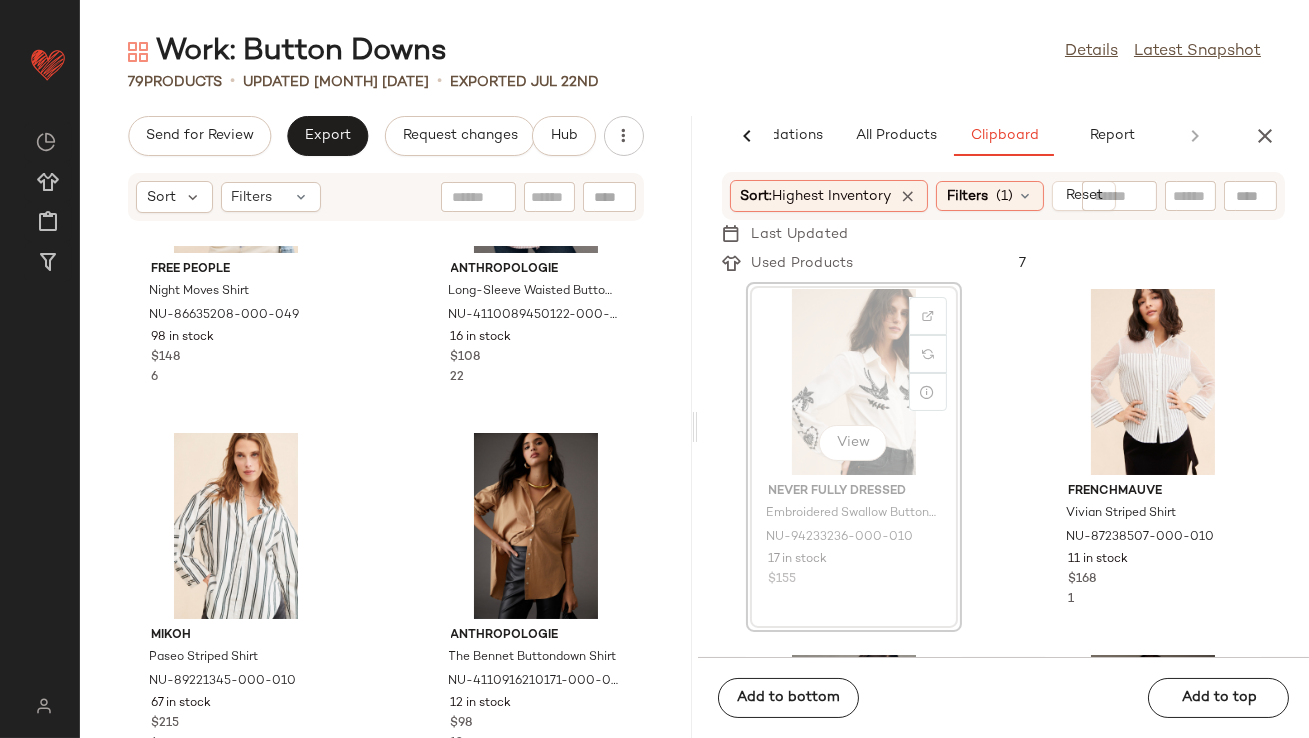scroll, scrollTop: 1309, scrollLeft: 0, axis: vertical 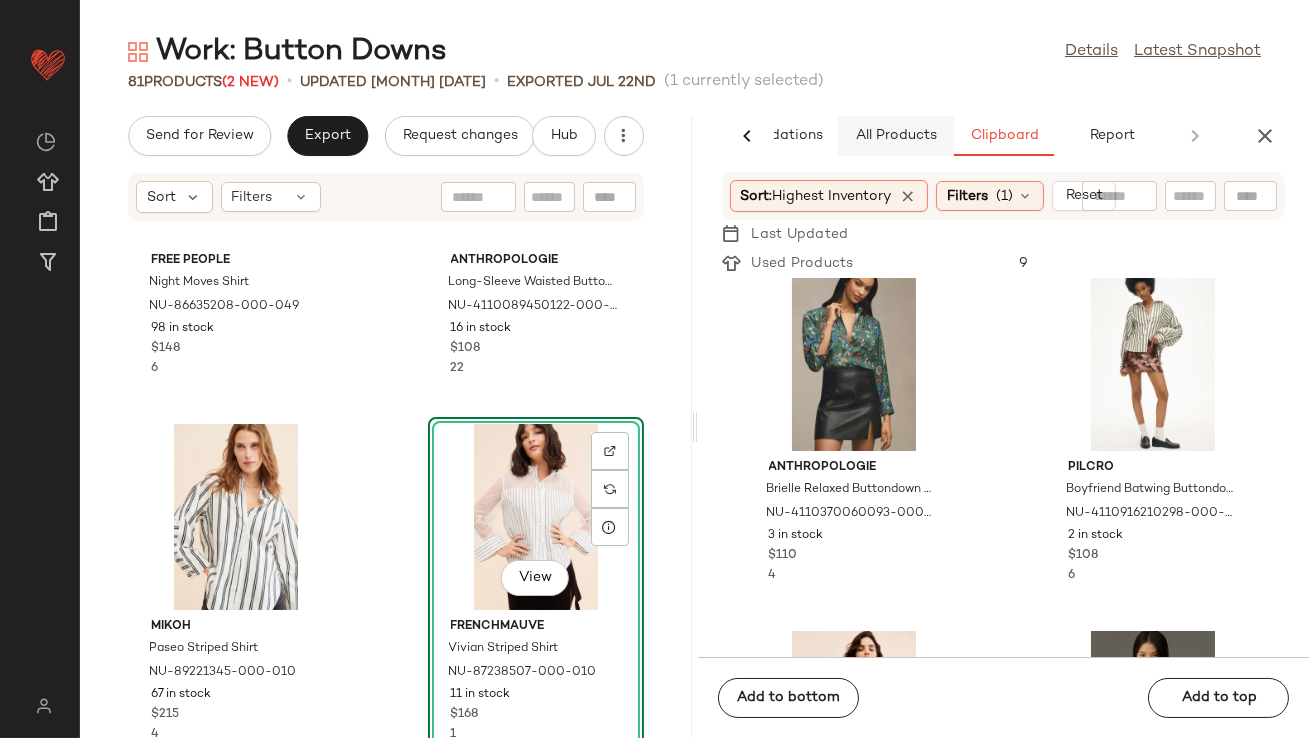 click on "All Products" 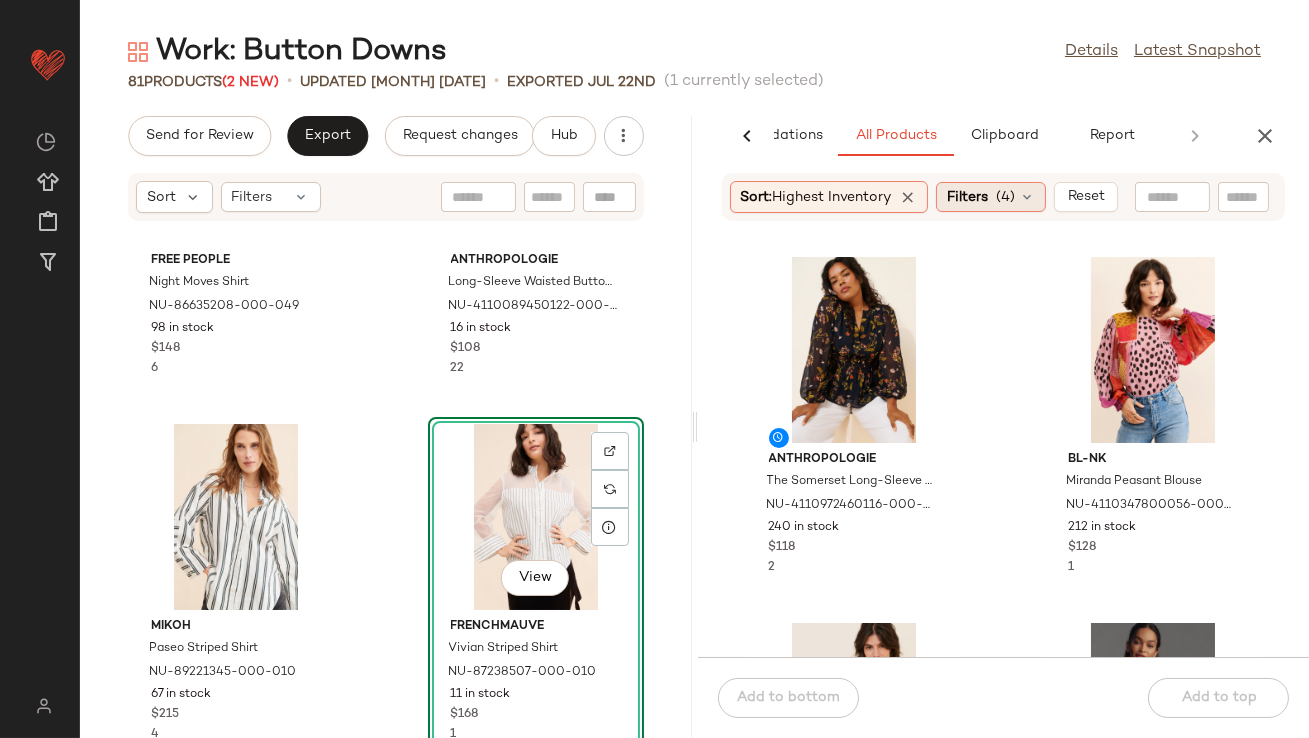 click on "Filters" at bounding box center (967, 197) 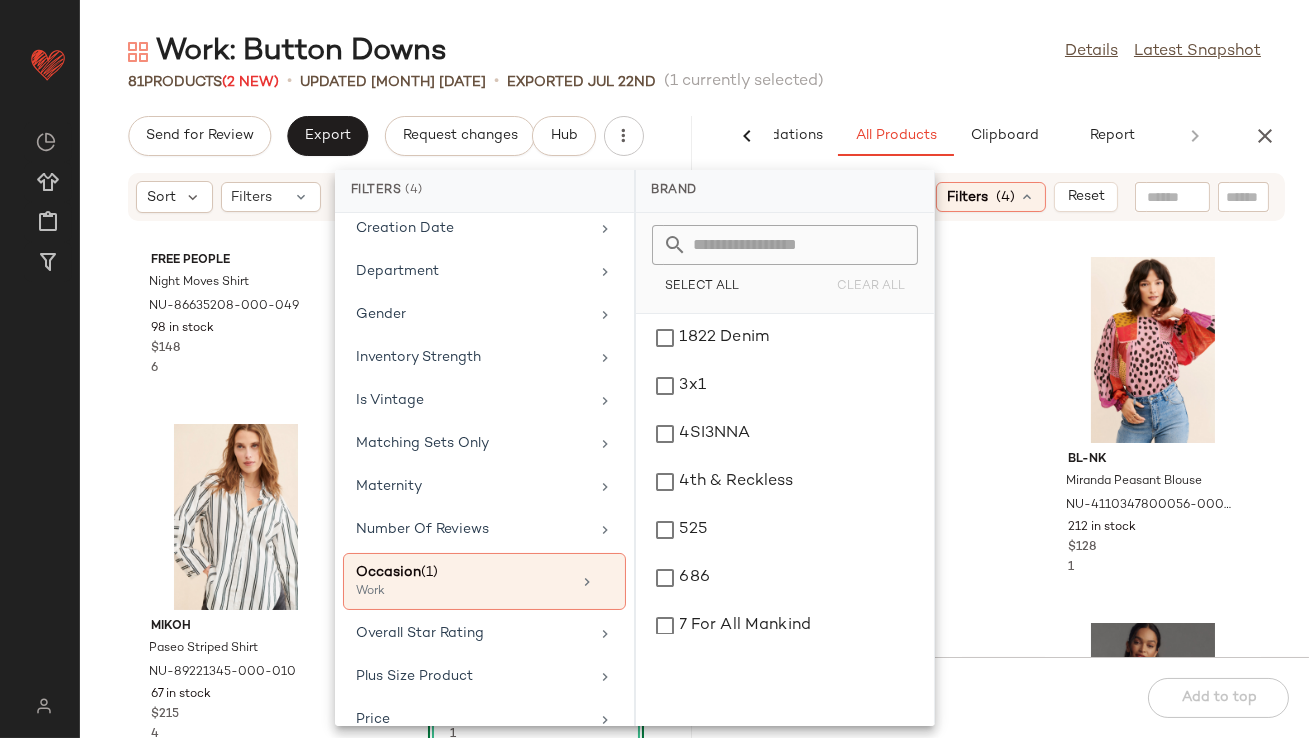 scroll, scrollTop: 516, scrollLeft: 0, axis: vertical 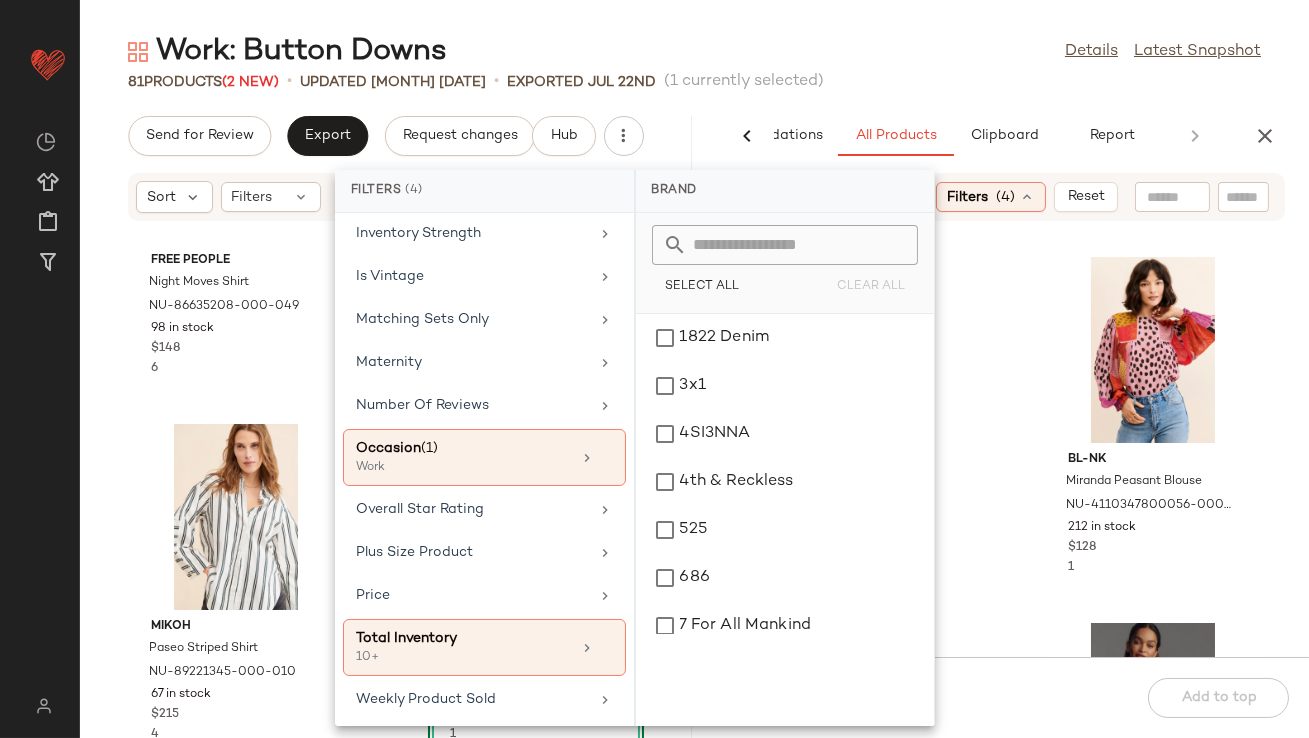 click on "Work: Button Downs Details Latest Snapshot" 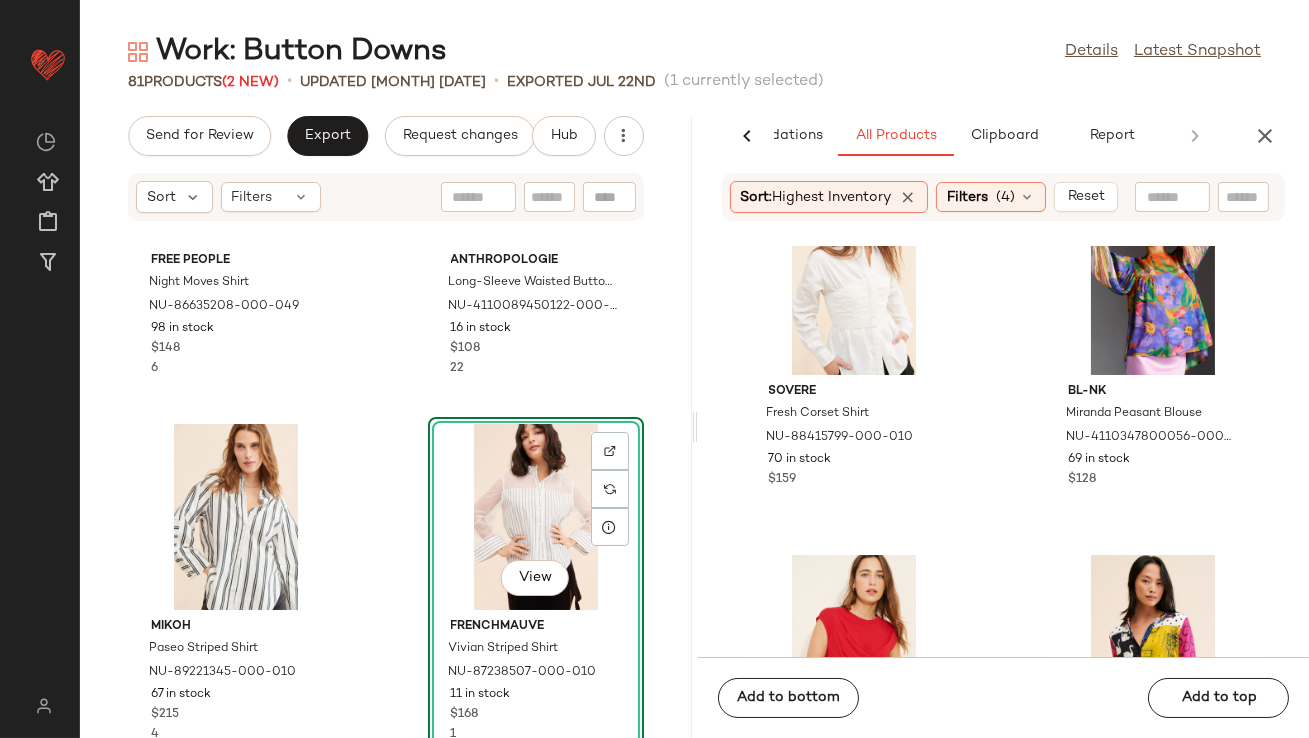 scroll, scrollTop: 3377, scrollLeft: 0, axis: vertical 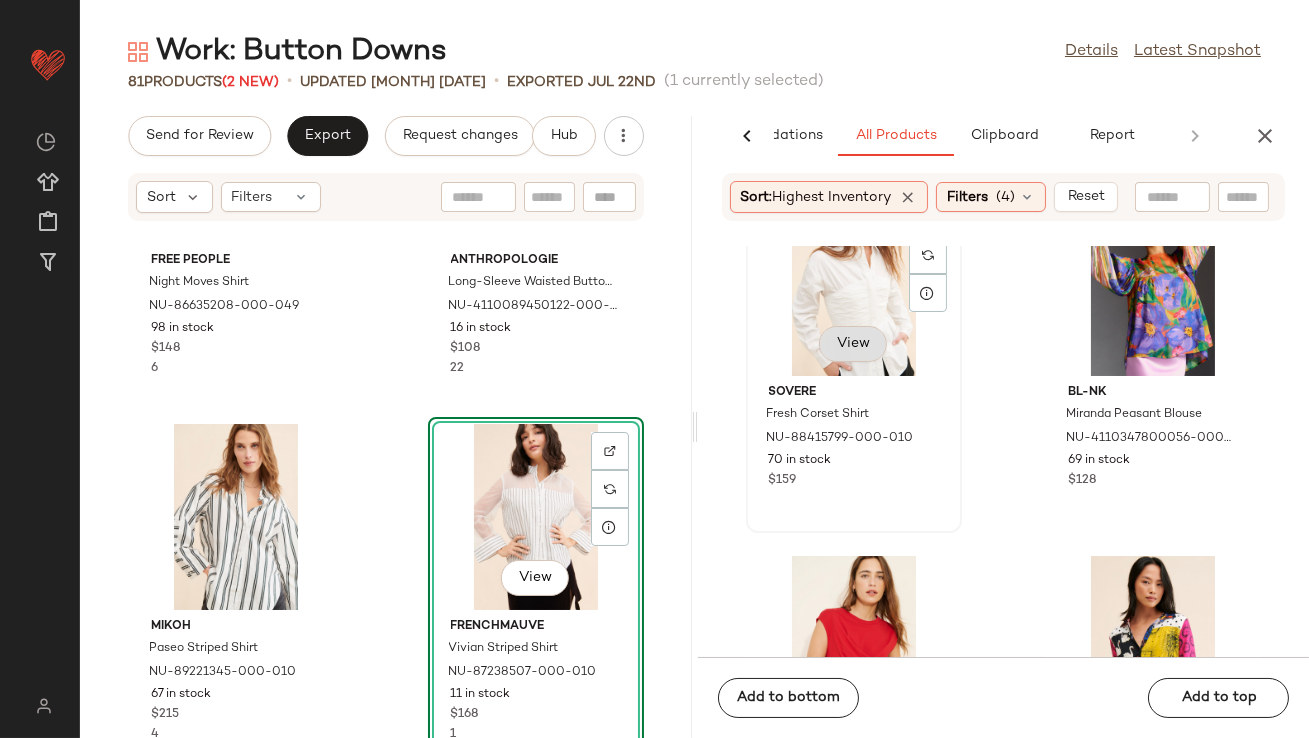 click on "View" 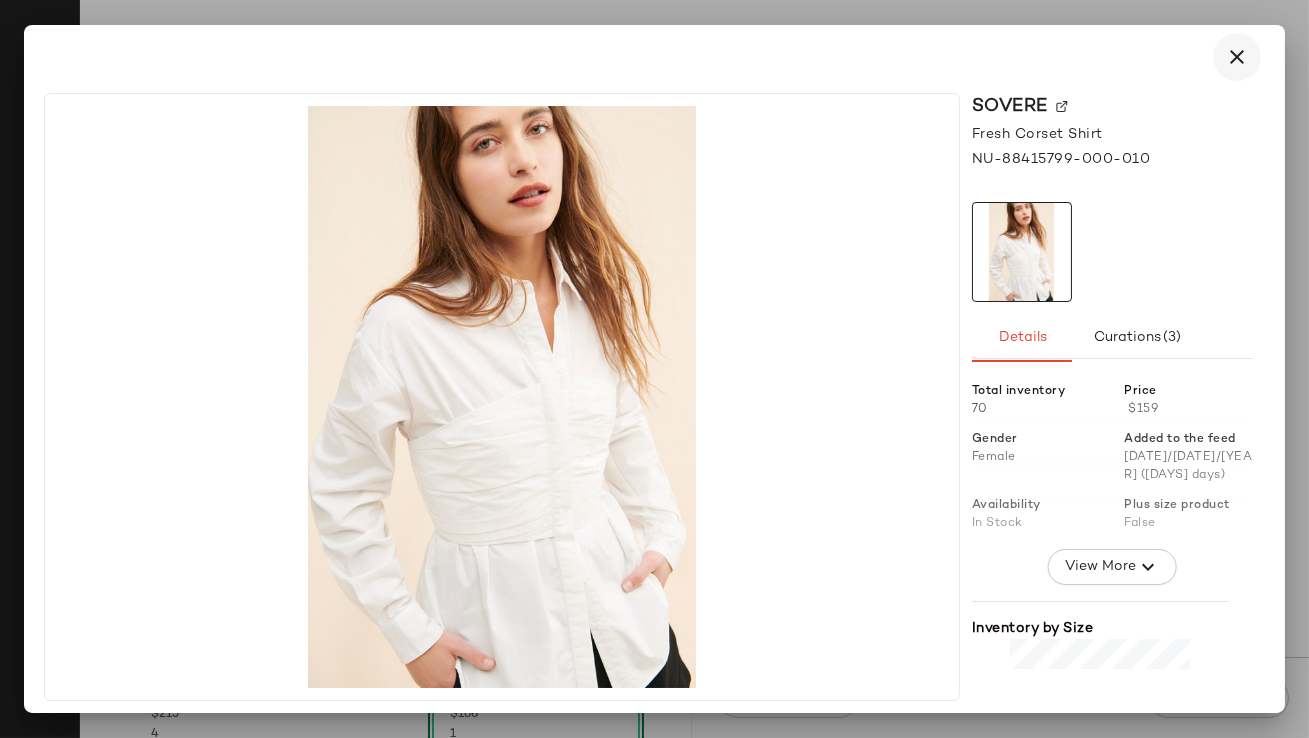click at bounding box center [1237, 57] 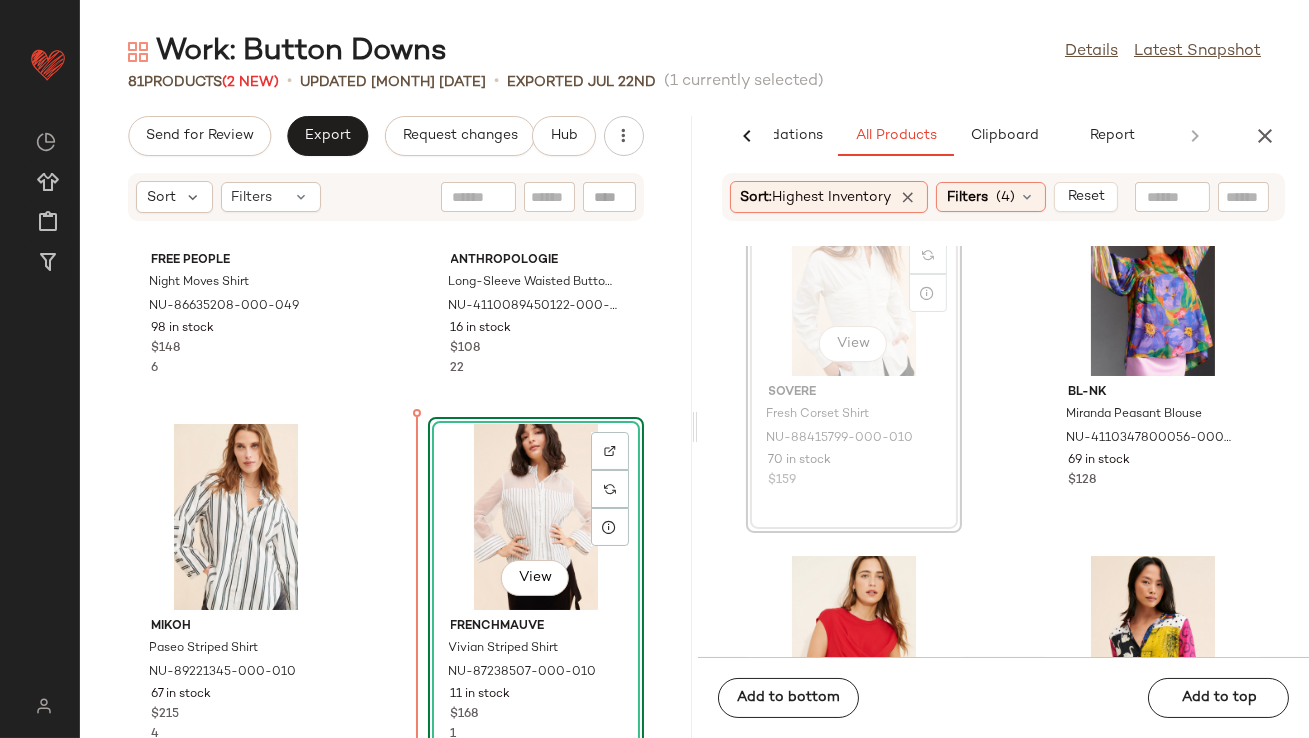 scroll, scrollTop: 3376, scrollLeft: 0, axis: vertical 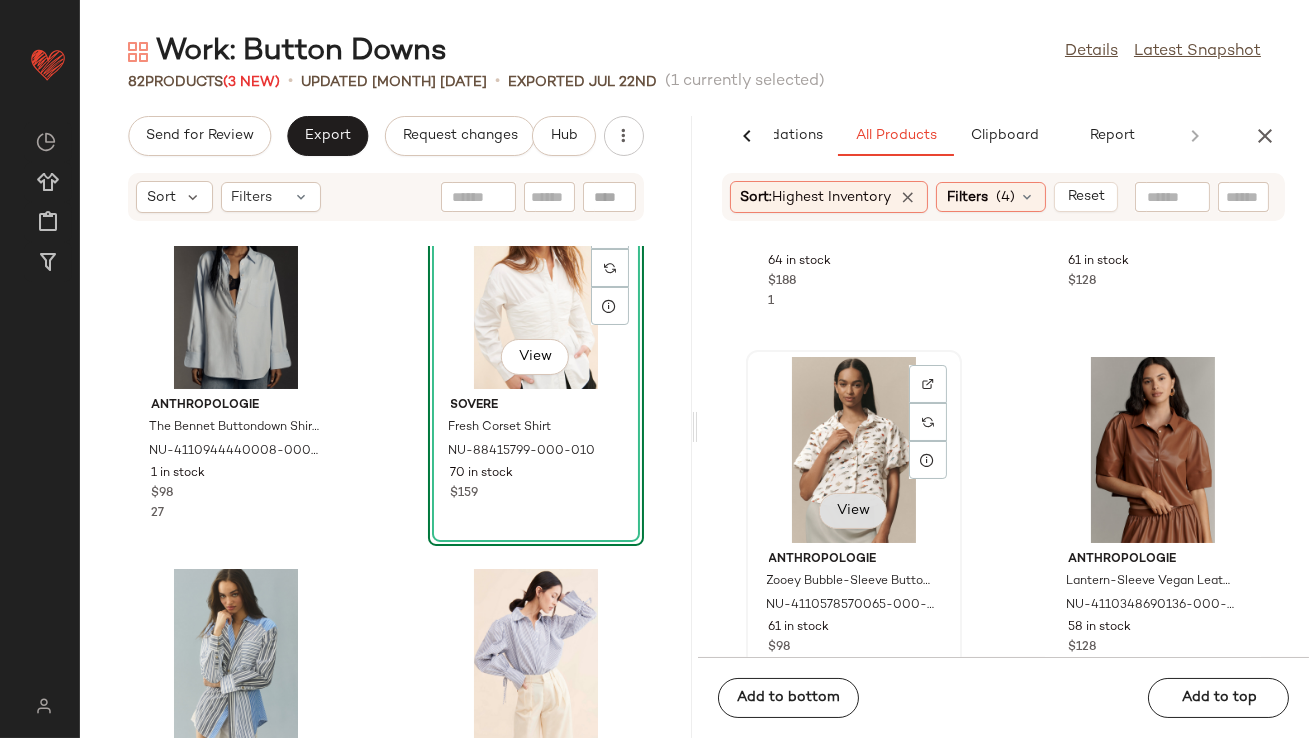 click on "View" at bounding box center (853, 511) 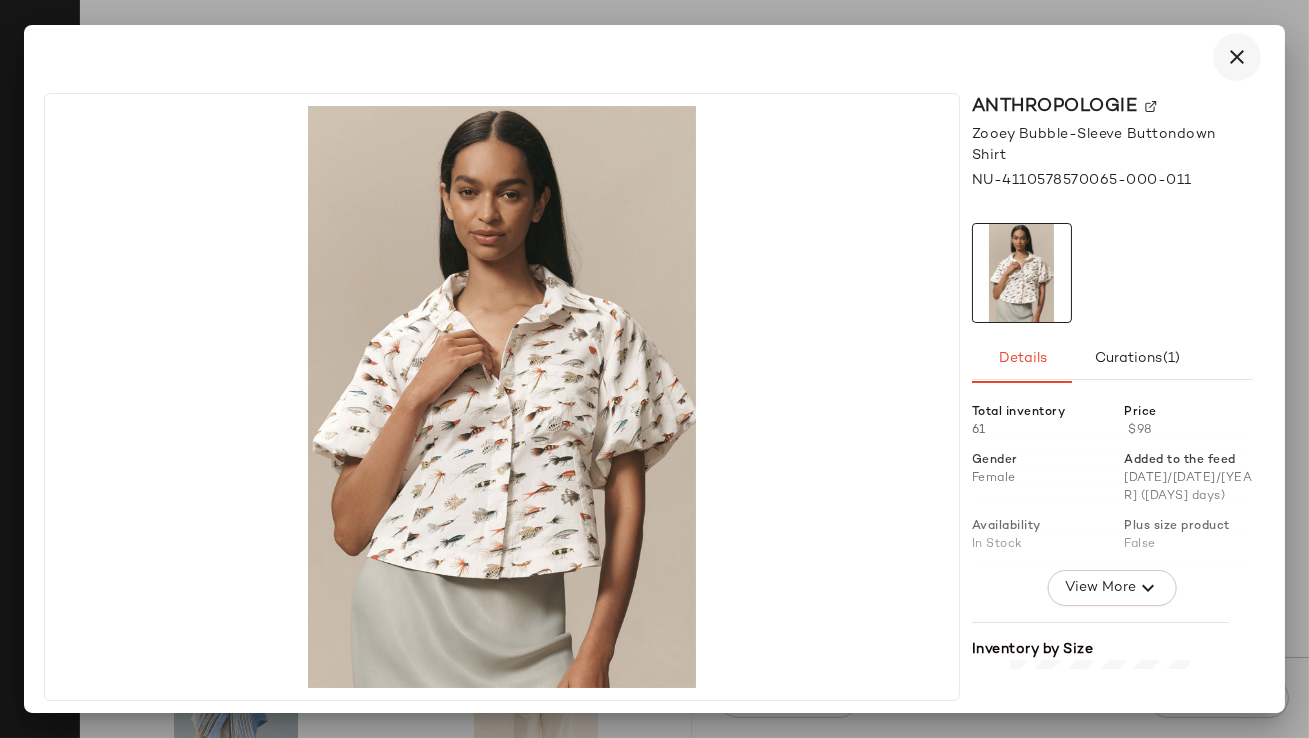 click at bounding box center [1237, 57] 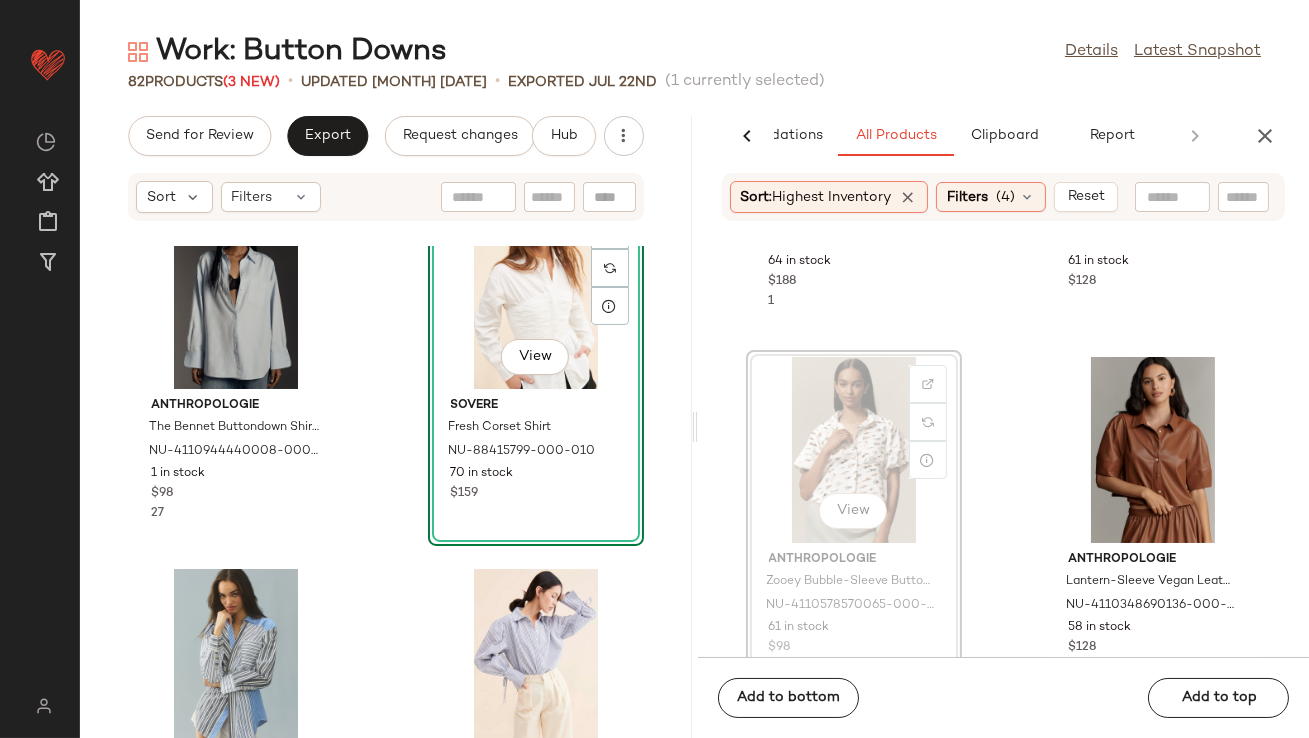 scroll, scrollTop: 2282, scrollLeft: 0, axis: vertical 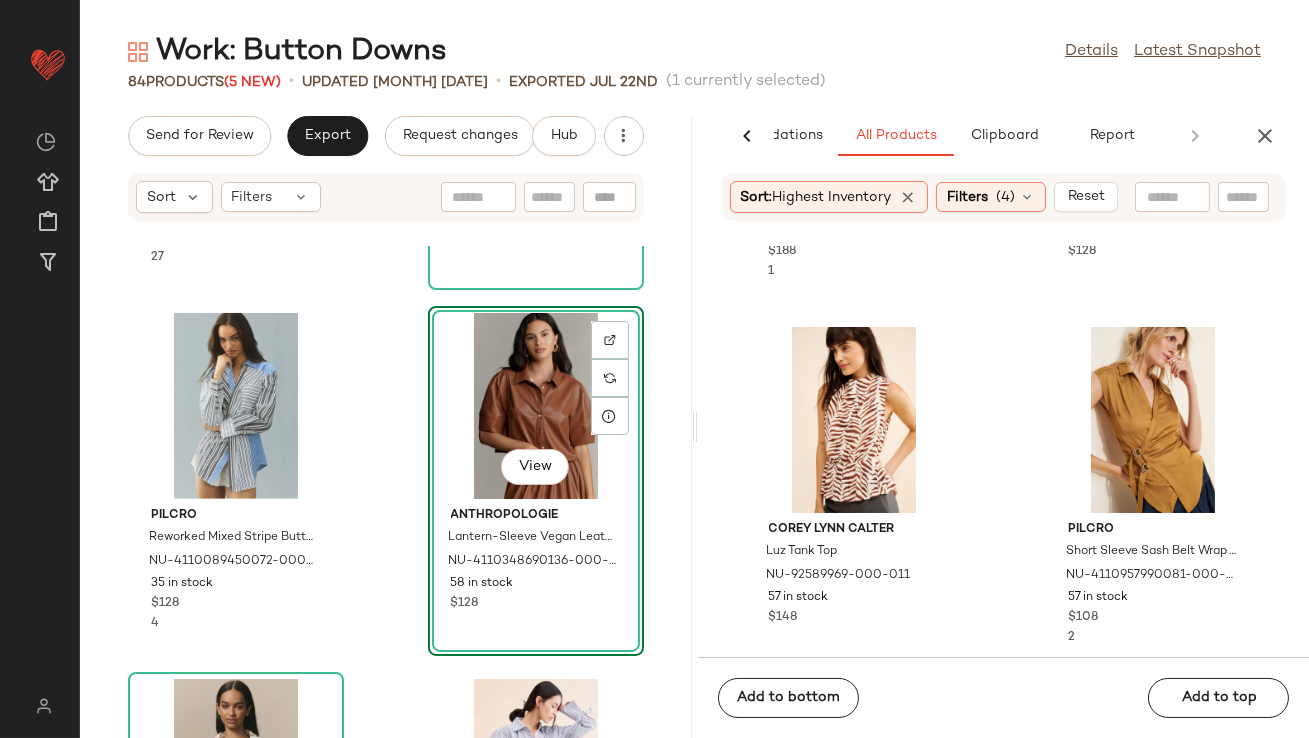click on "View" 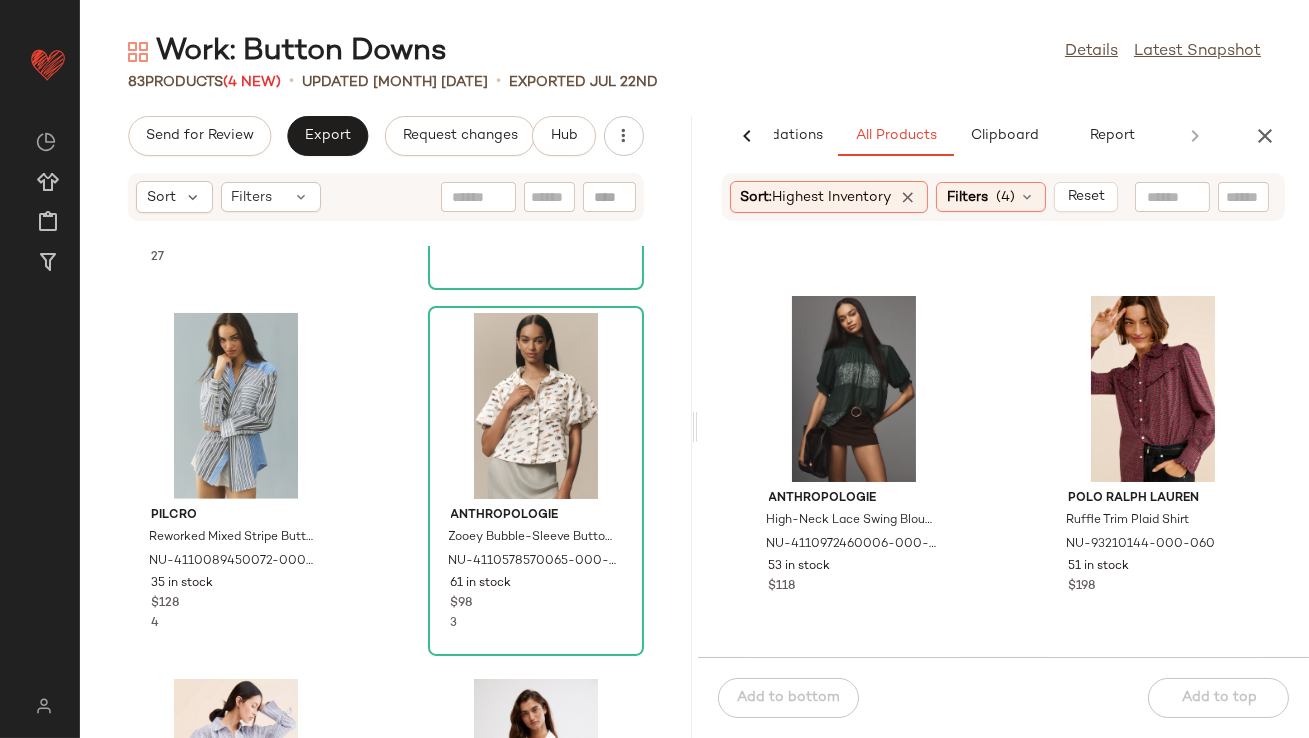 scroll, scrollTop: 5421, scrollLeft: 0, axis: vertical 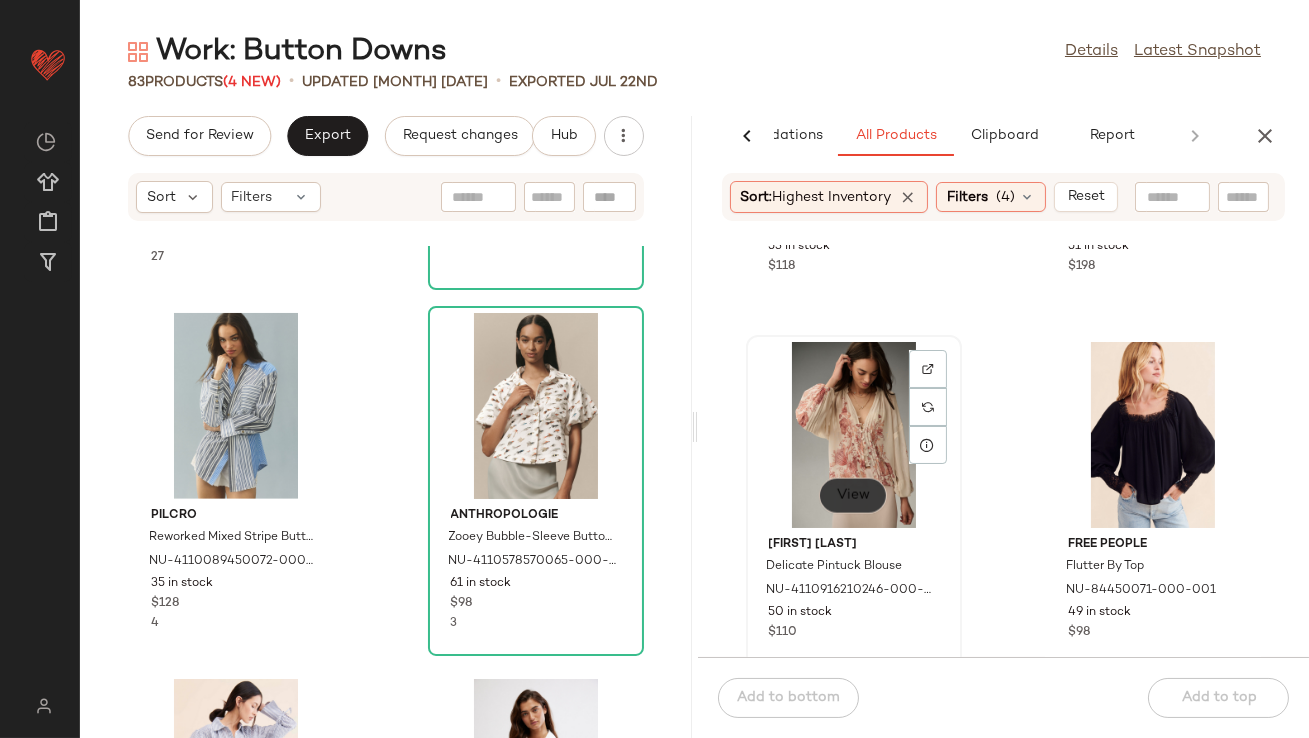 click on "View" 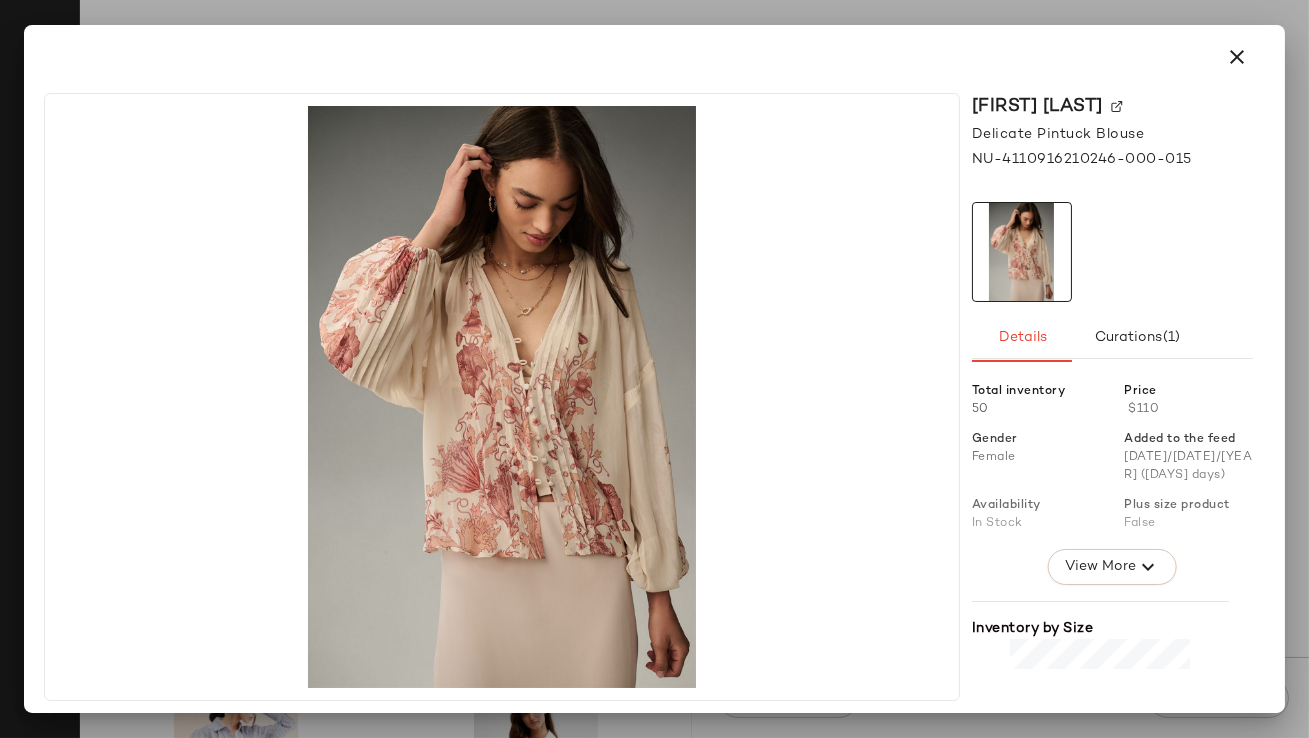 click at bounding box center (1237, 57) 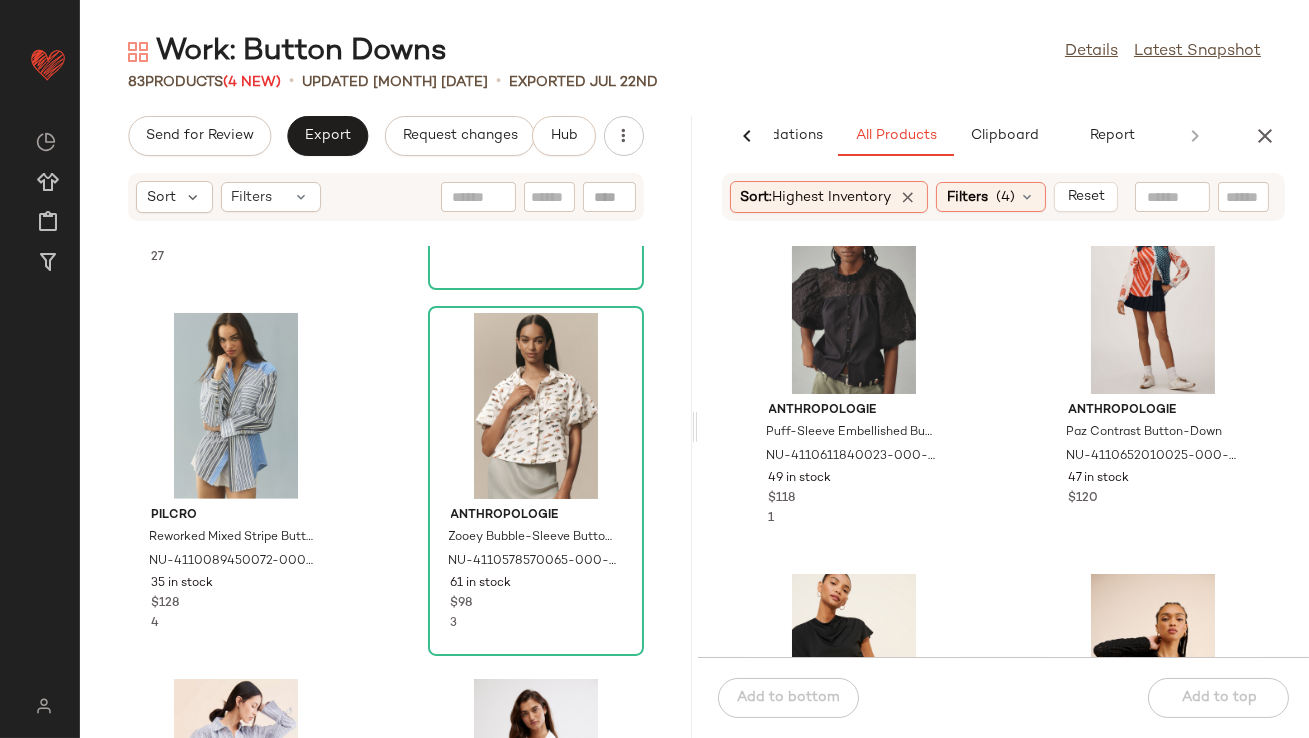 scroll, scrollTop: 5910, scrollLeft: 0, axis: vertical 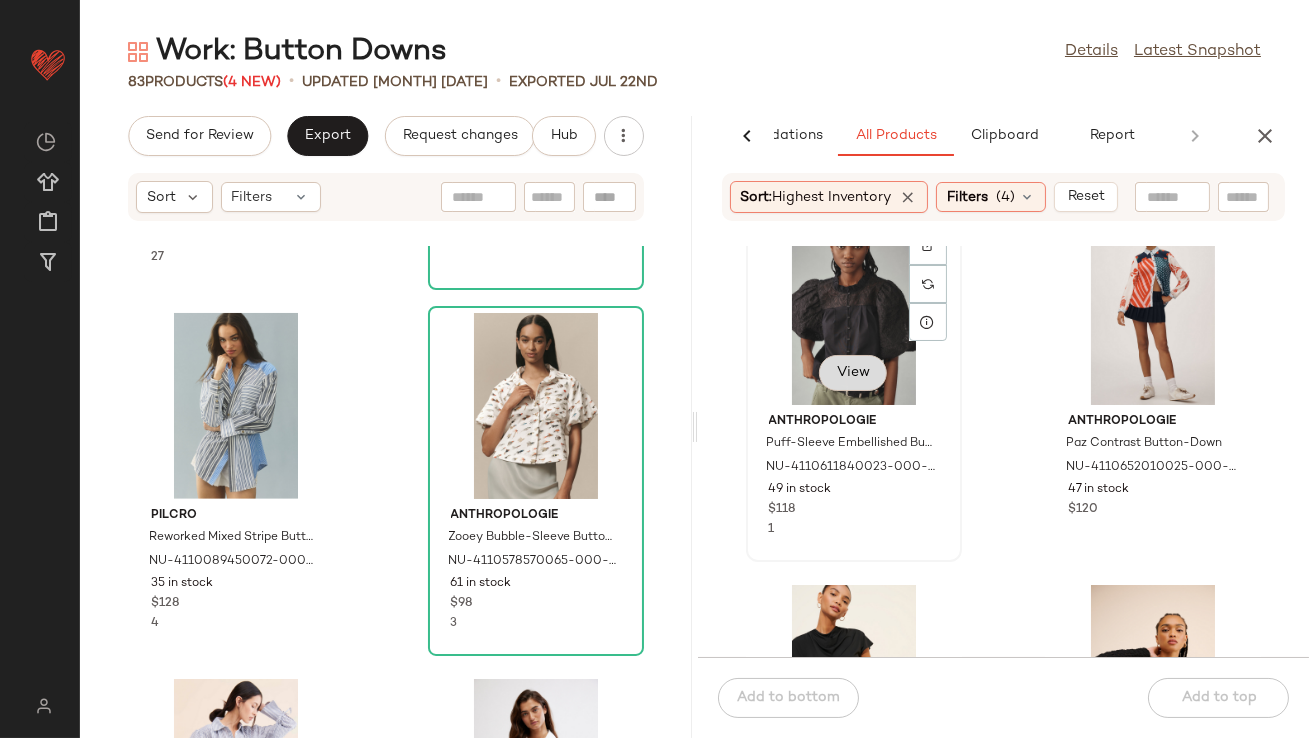 click on "View" at bounding box center (853, 373) 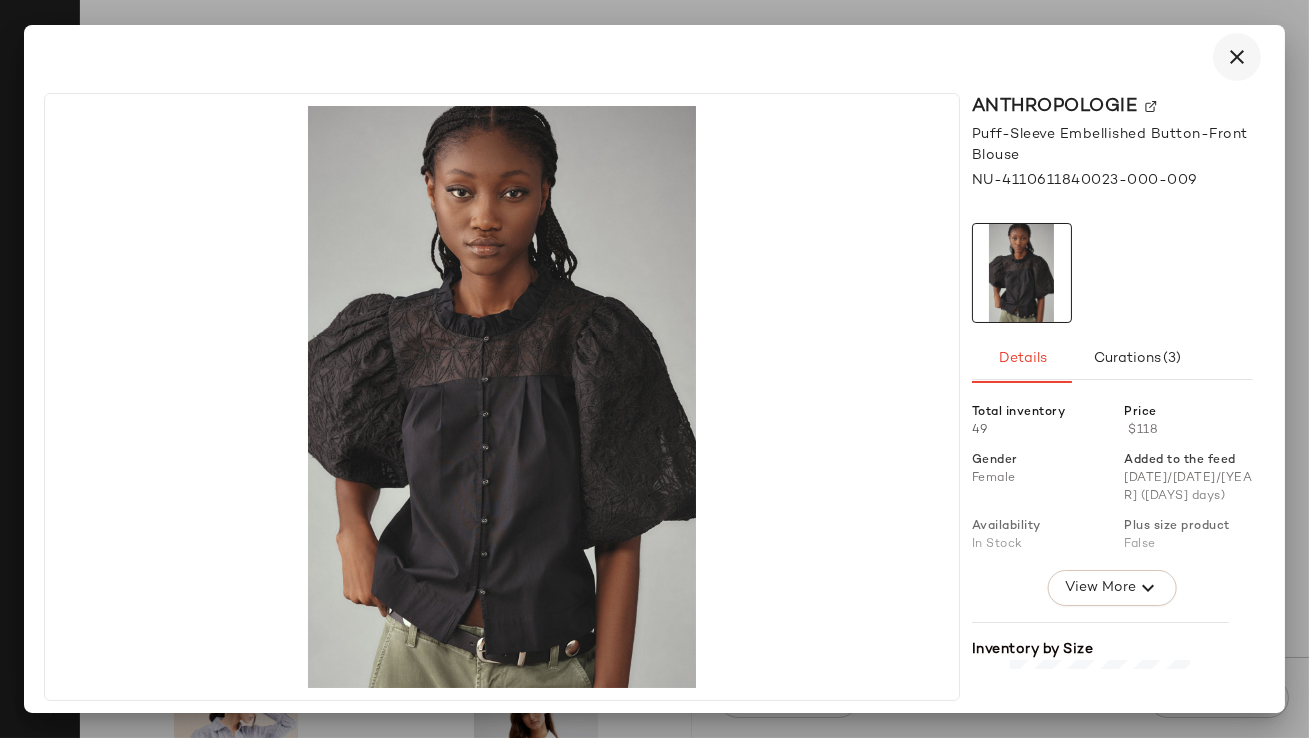 click at bounding box center (1237, 57) 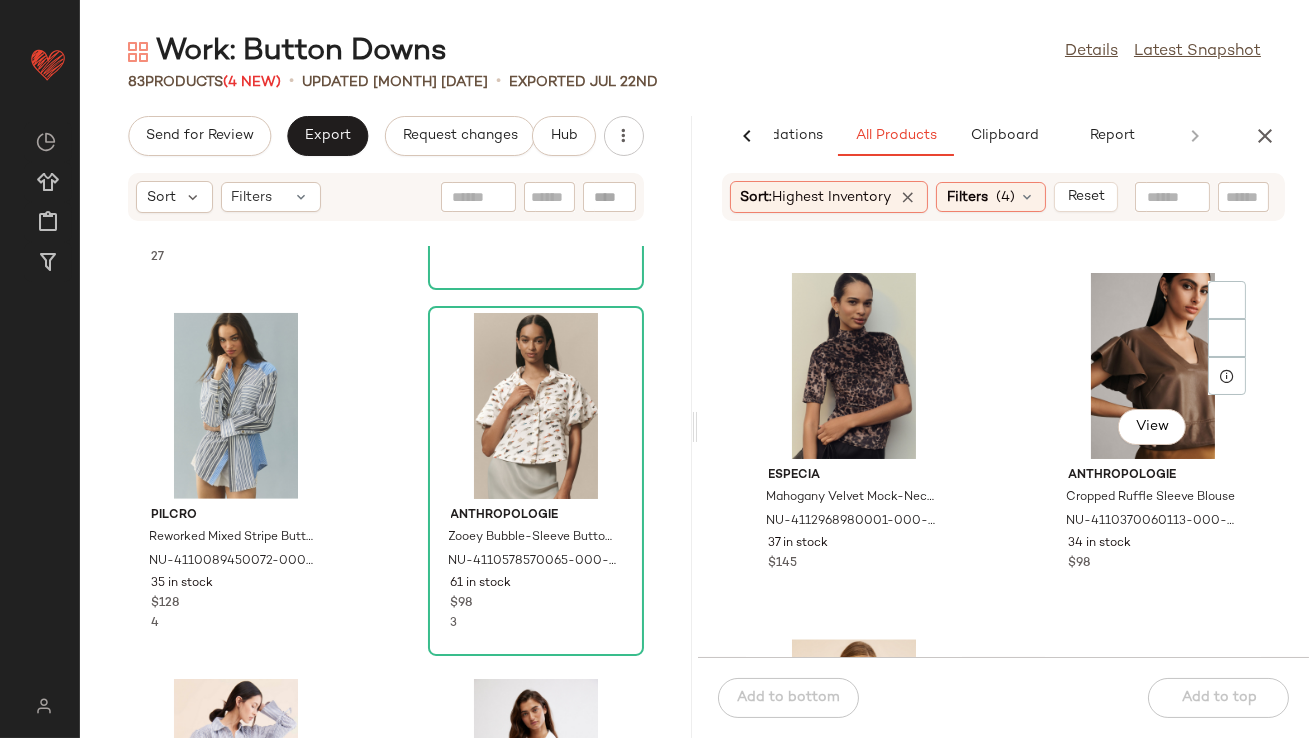 scroll, scrollTop: 8796, scrollLeft: 0, axis: vertical 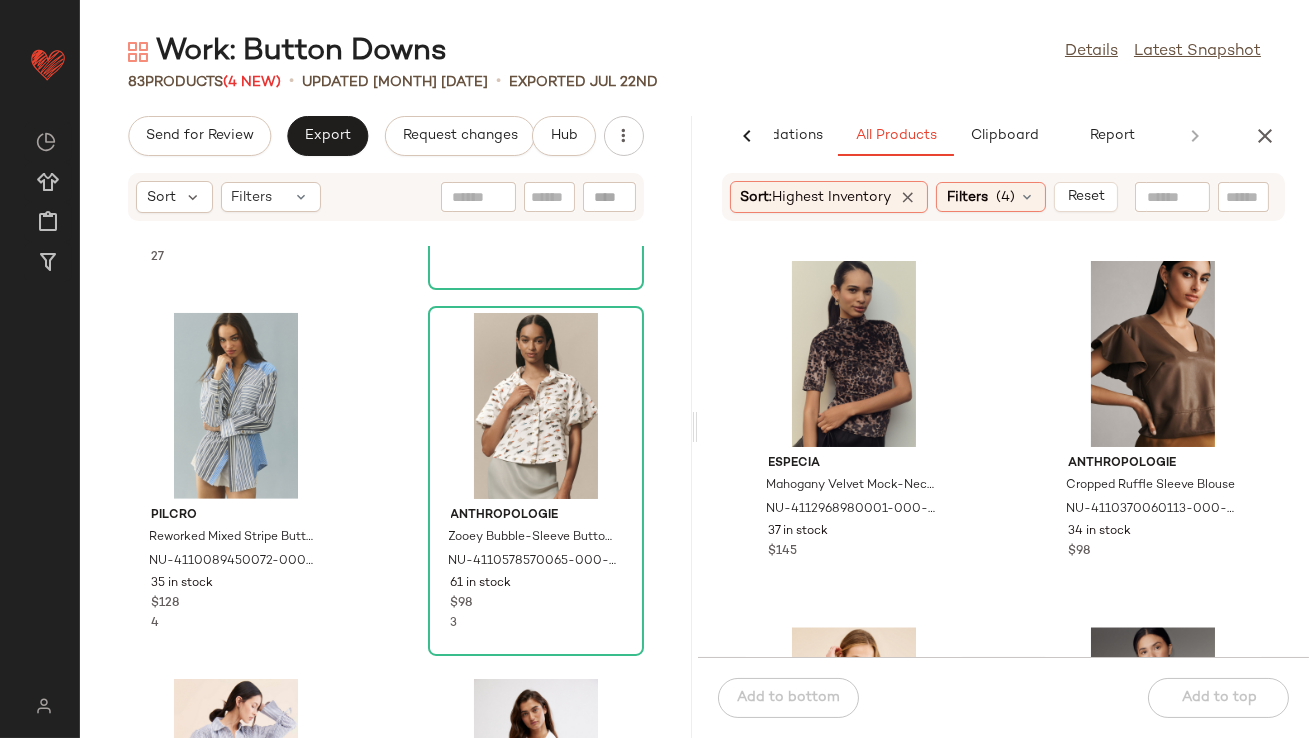 click at bounding box center [1265, 136] 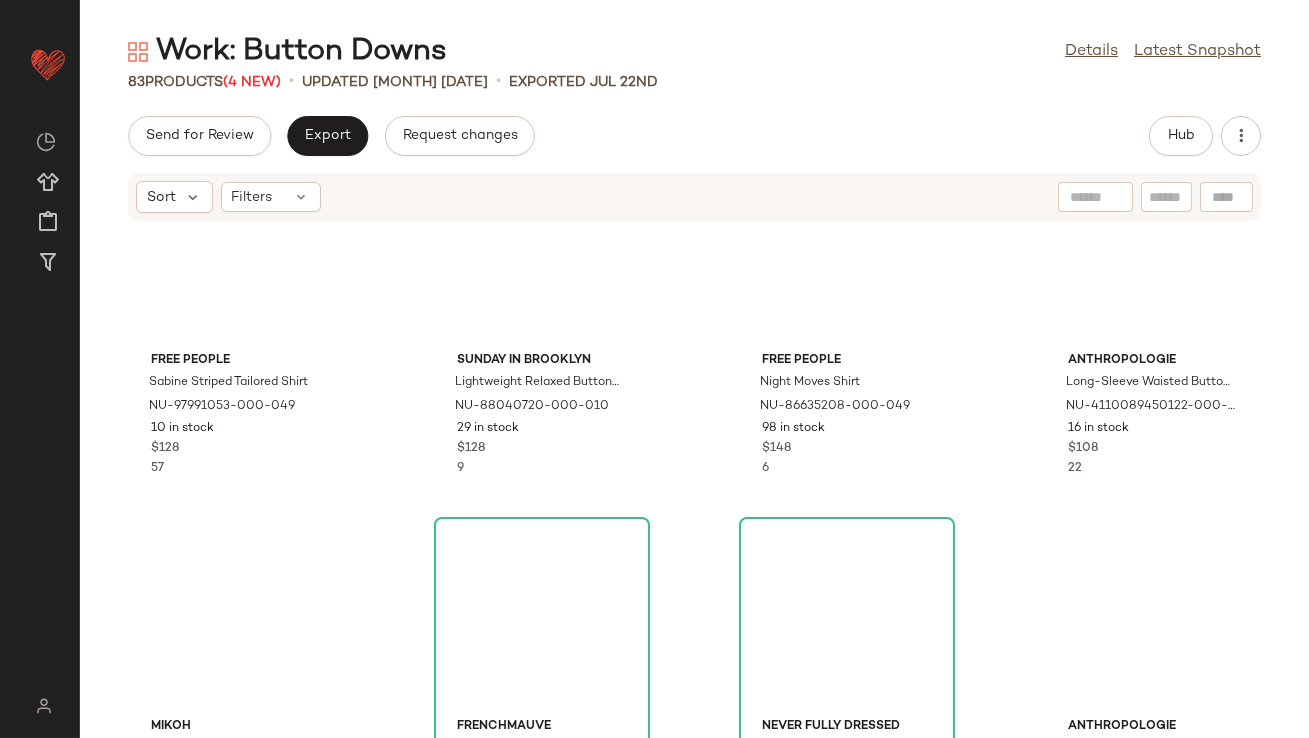 scroll, scrollTop: 0, scrollLeft: 0, axis: both 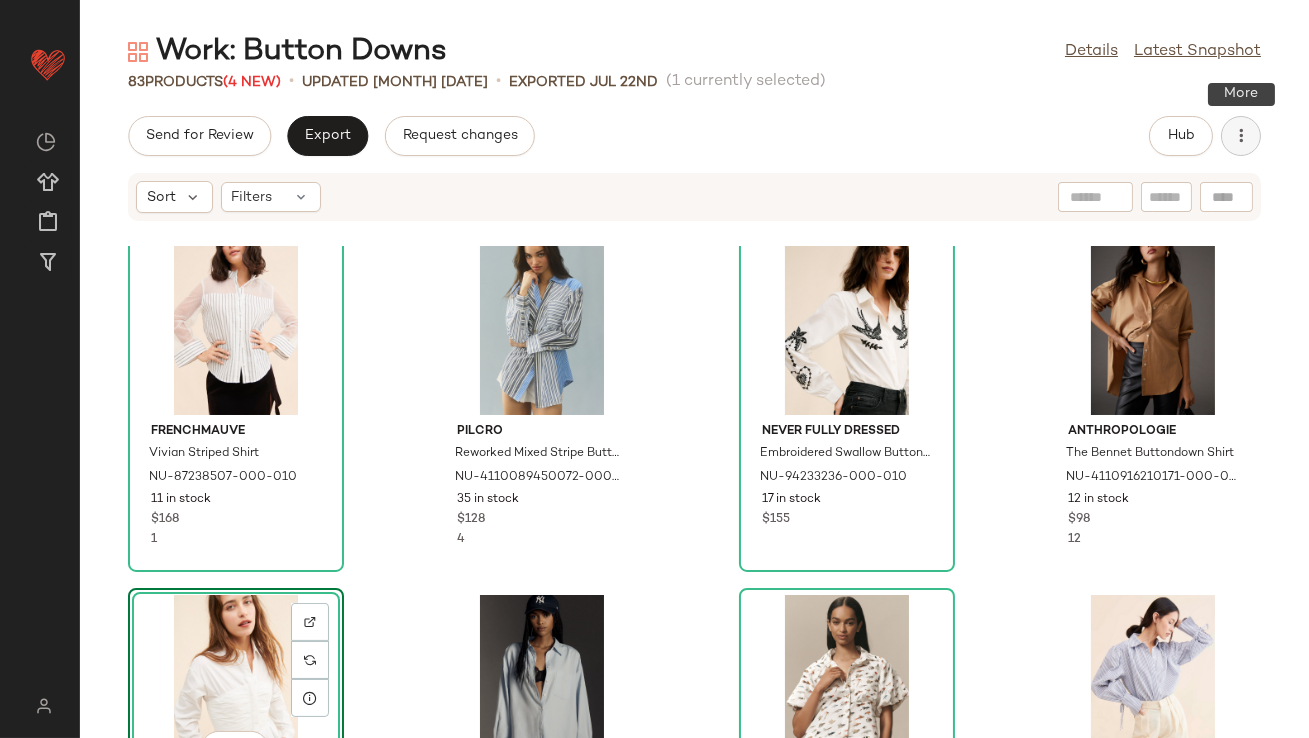 click 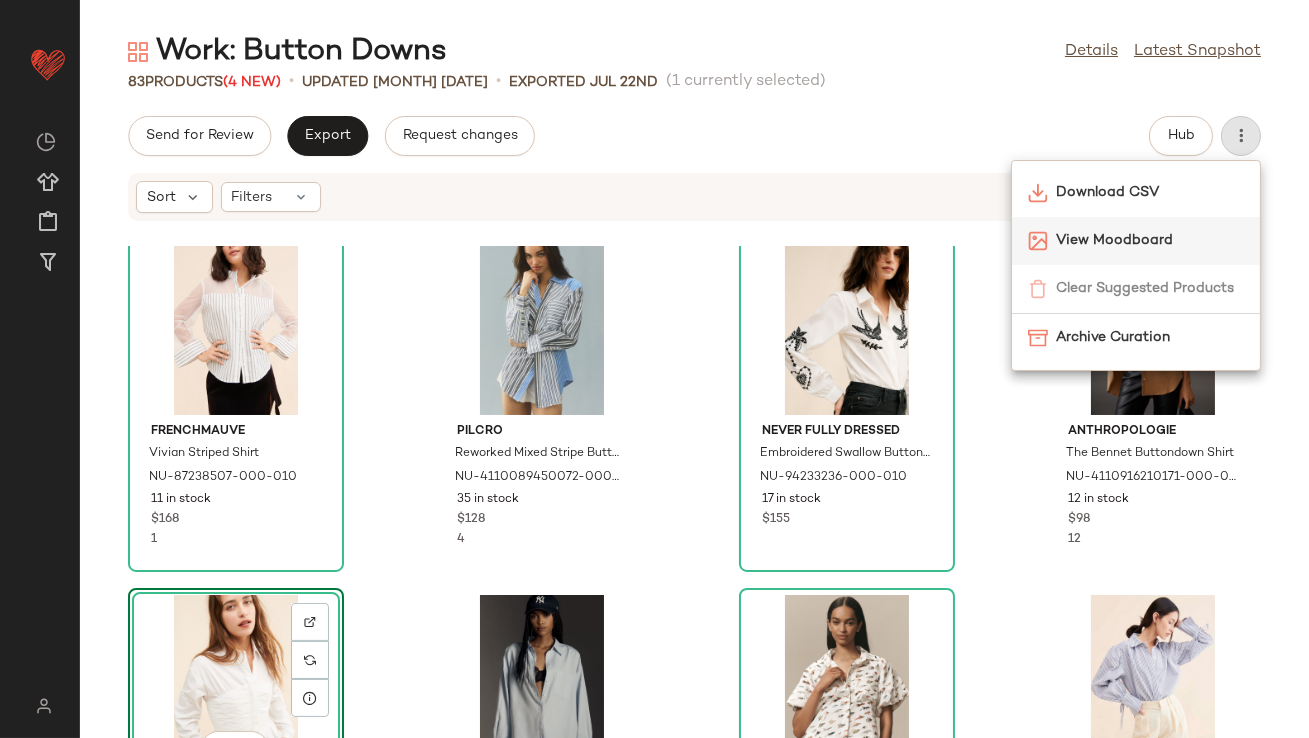 click on "View Moodboard" at bounding box center (1150, 240) 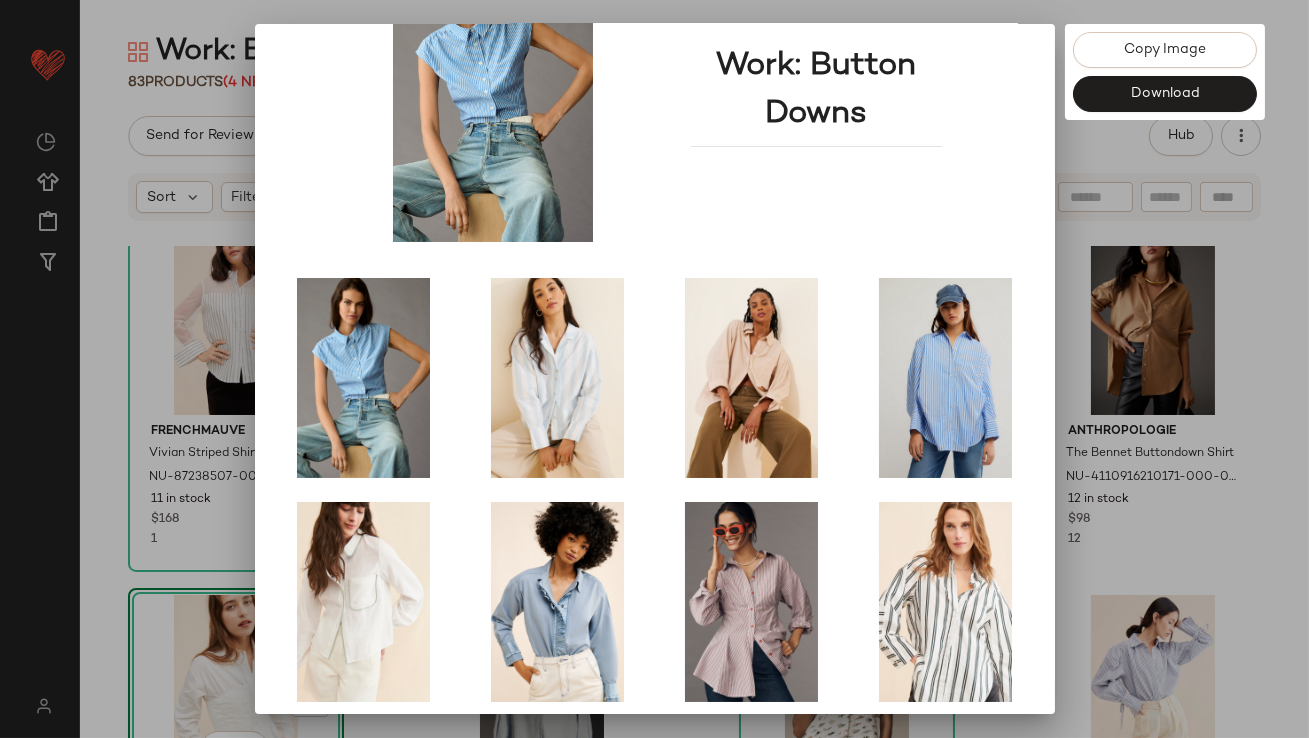 scroll, scrollTop: 341, scrollLeft: 0, axis: vertical 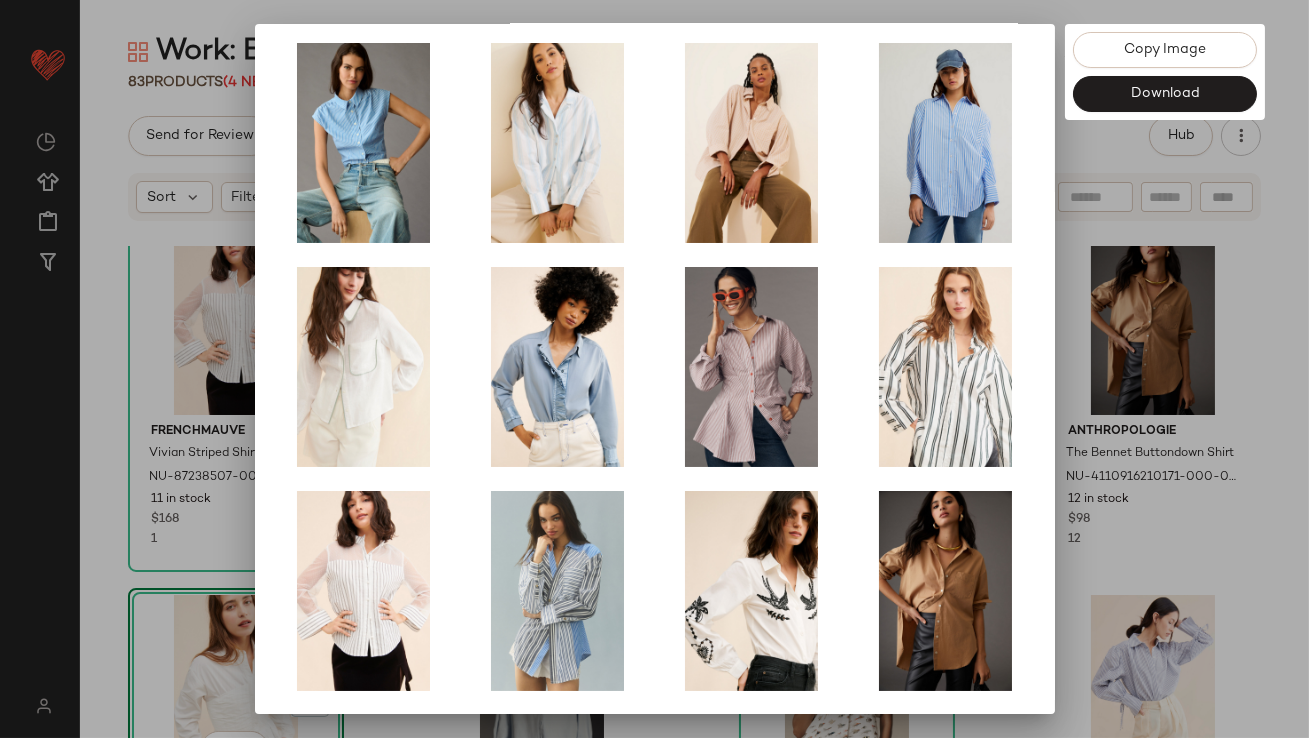 click at bounding box center [654, 369] 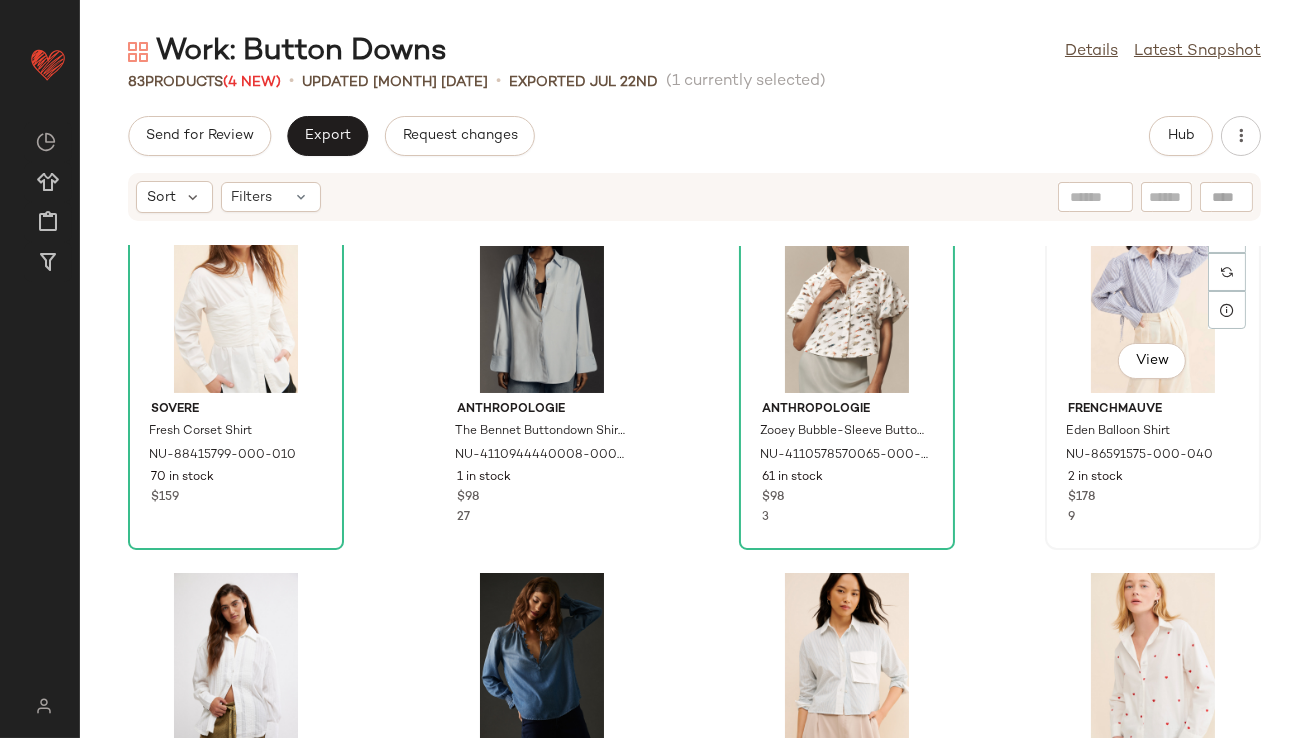 scroll, scrollTop: 1283, scrollLeft: 0, axis: vertical 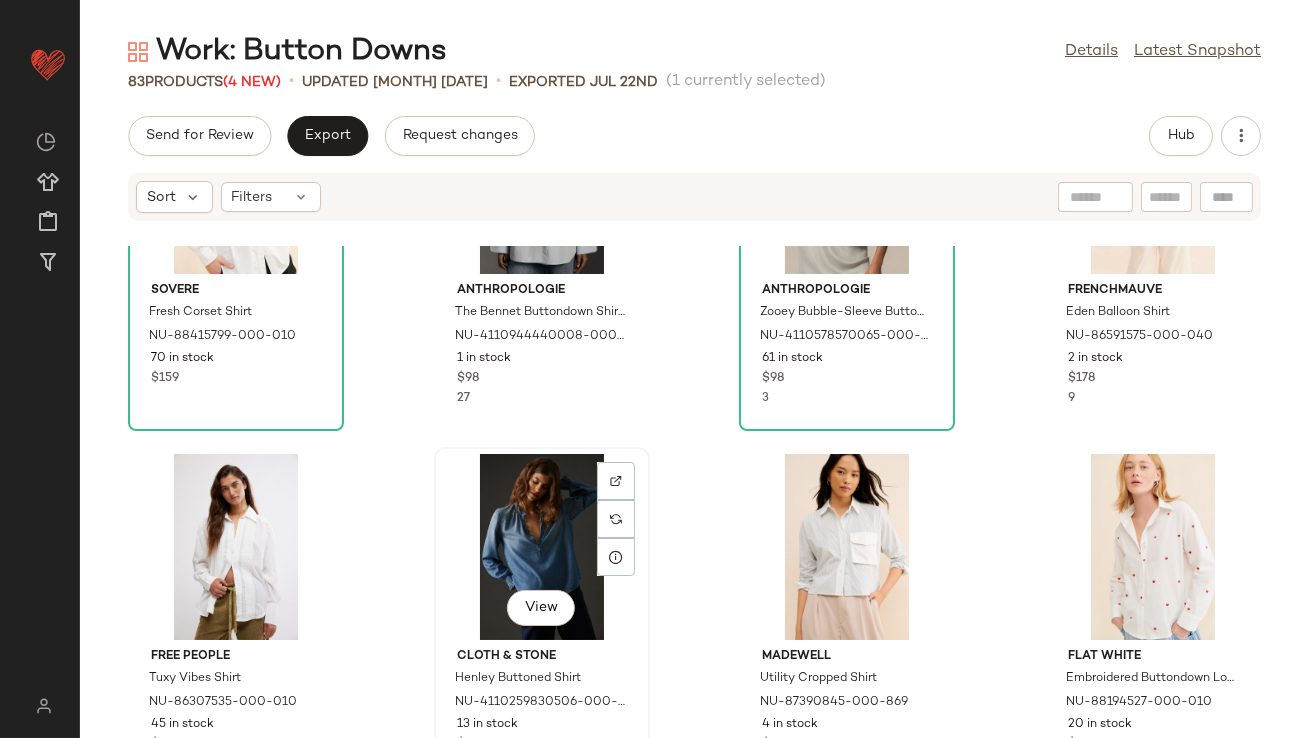 click on "View" 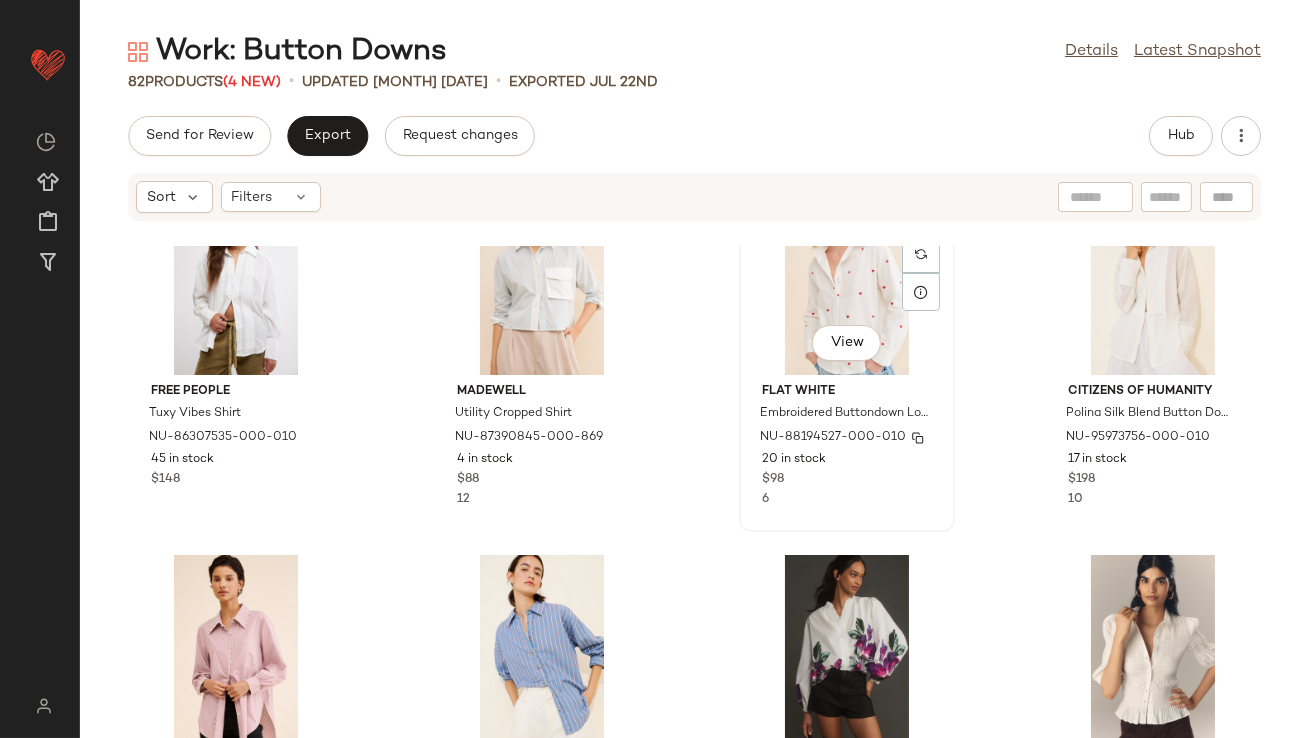 scroll, scrollTop: 1655, scrollLeft: 0, axis: vertical 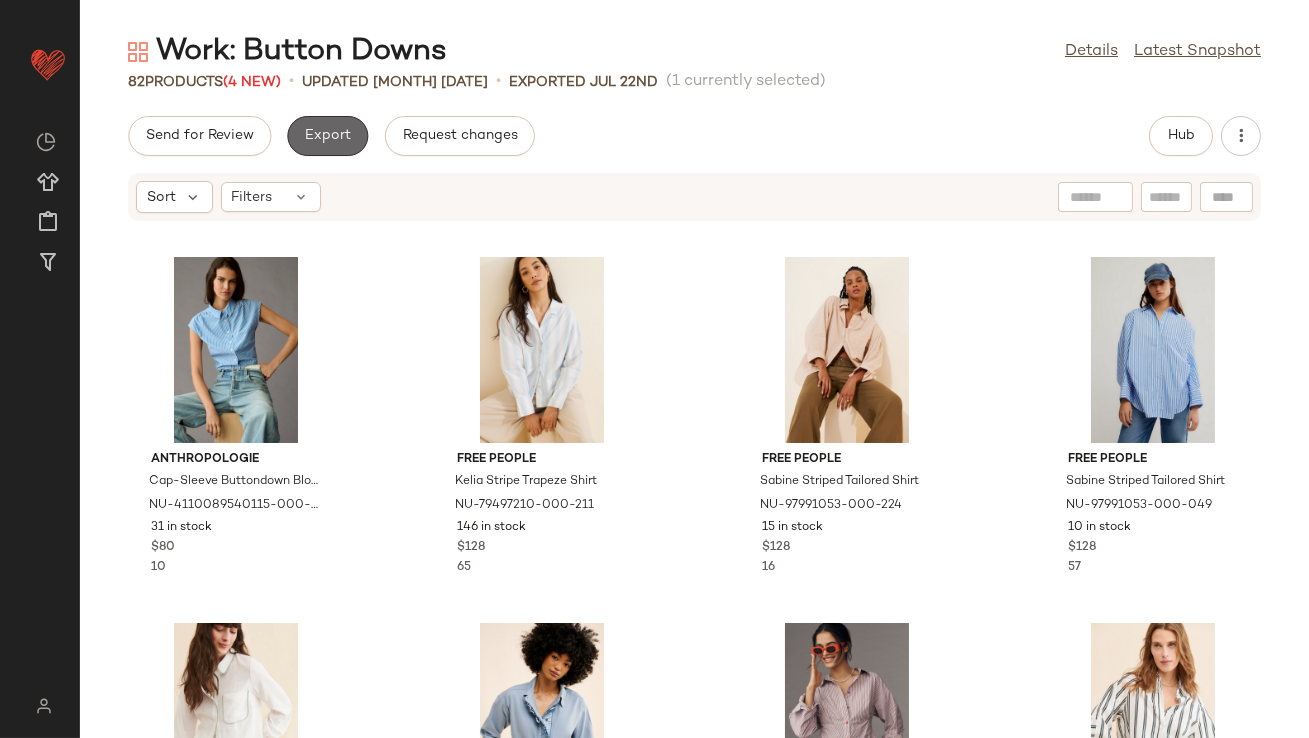 click on "Export" at bounding box center (327, 136) 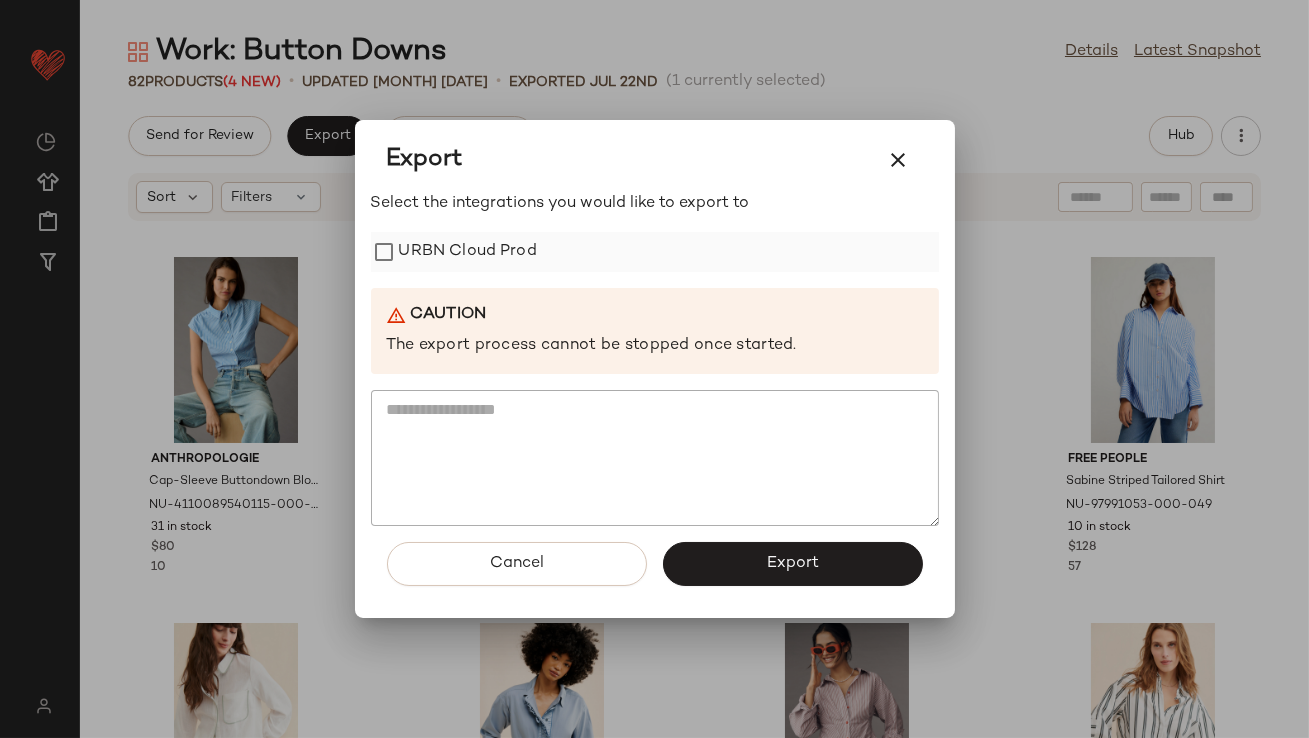 click on "URBN Cloud Prod" at bounding box center [468, 252] 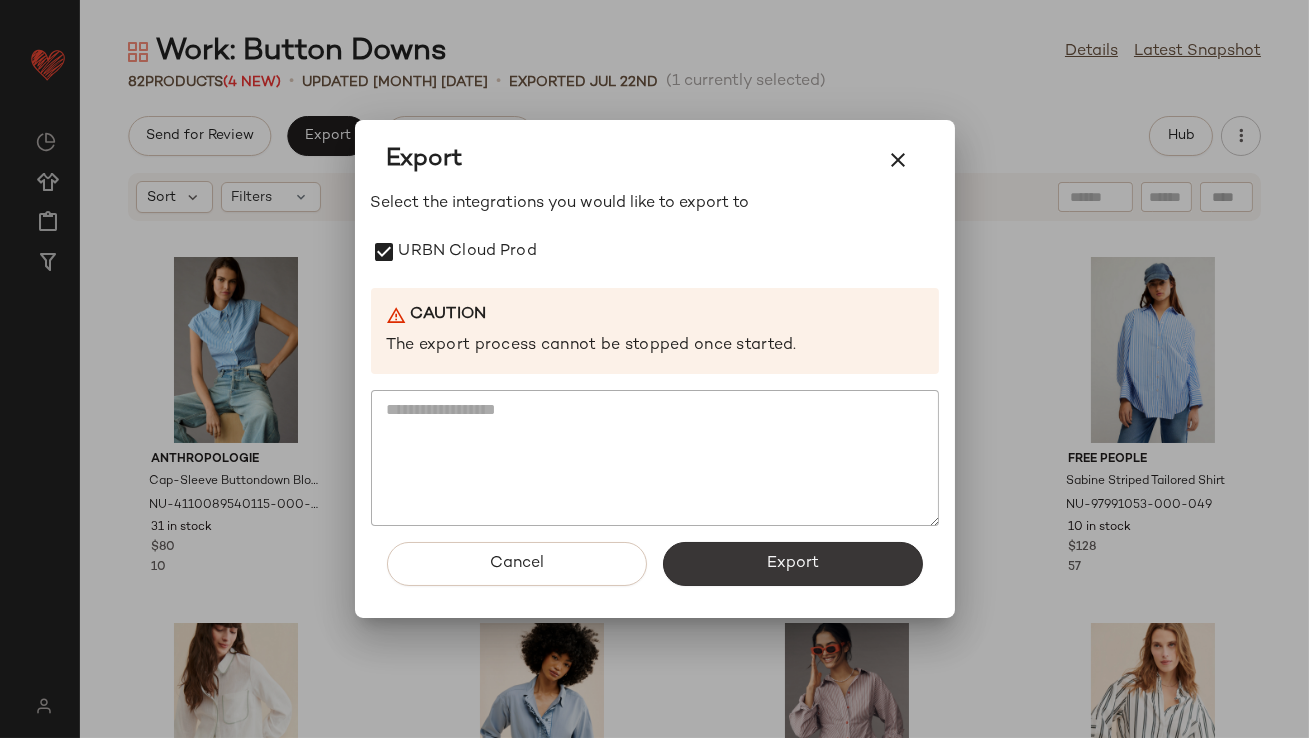 click on "Export" 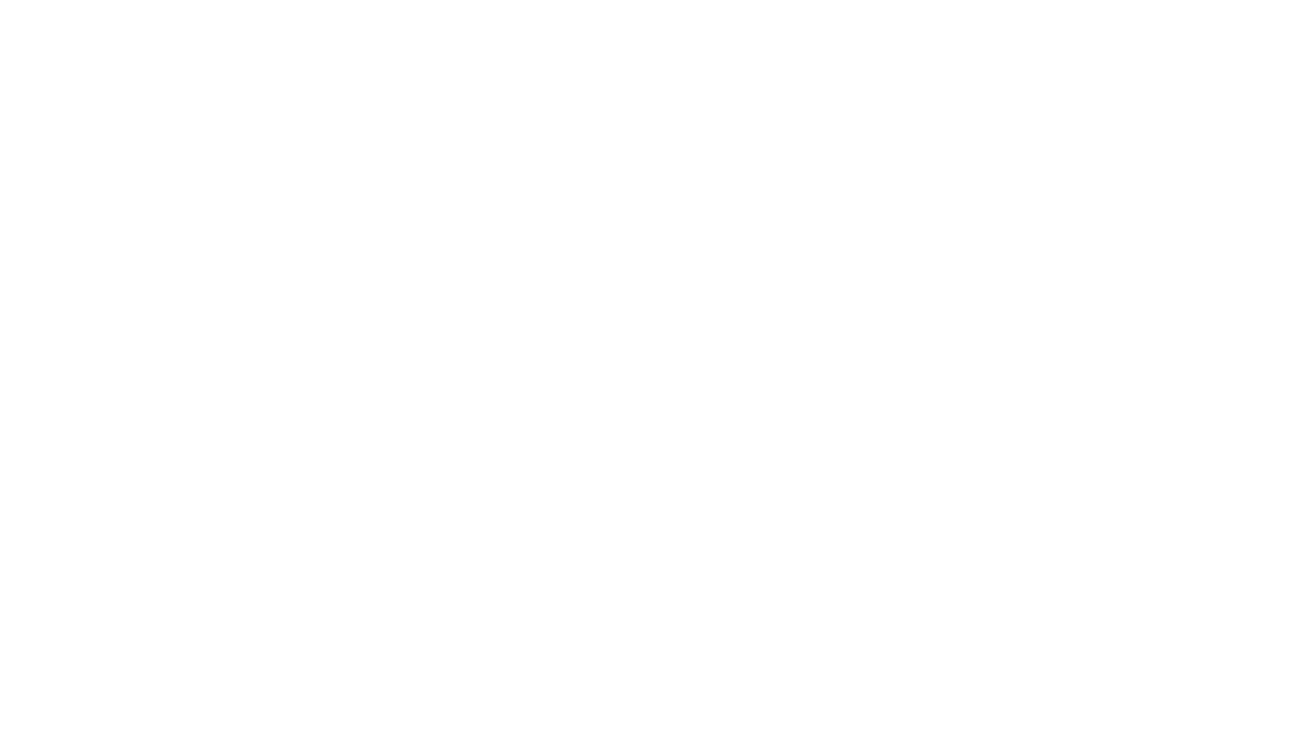 scroll, scrollTop: 0, scrollLeft: 0, axis: both 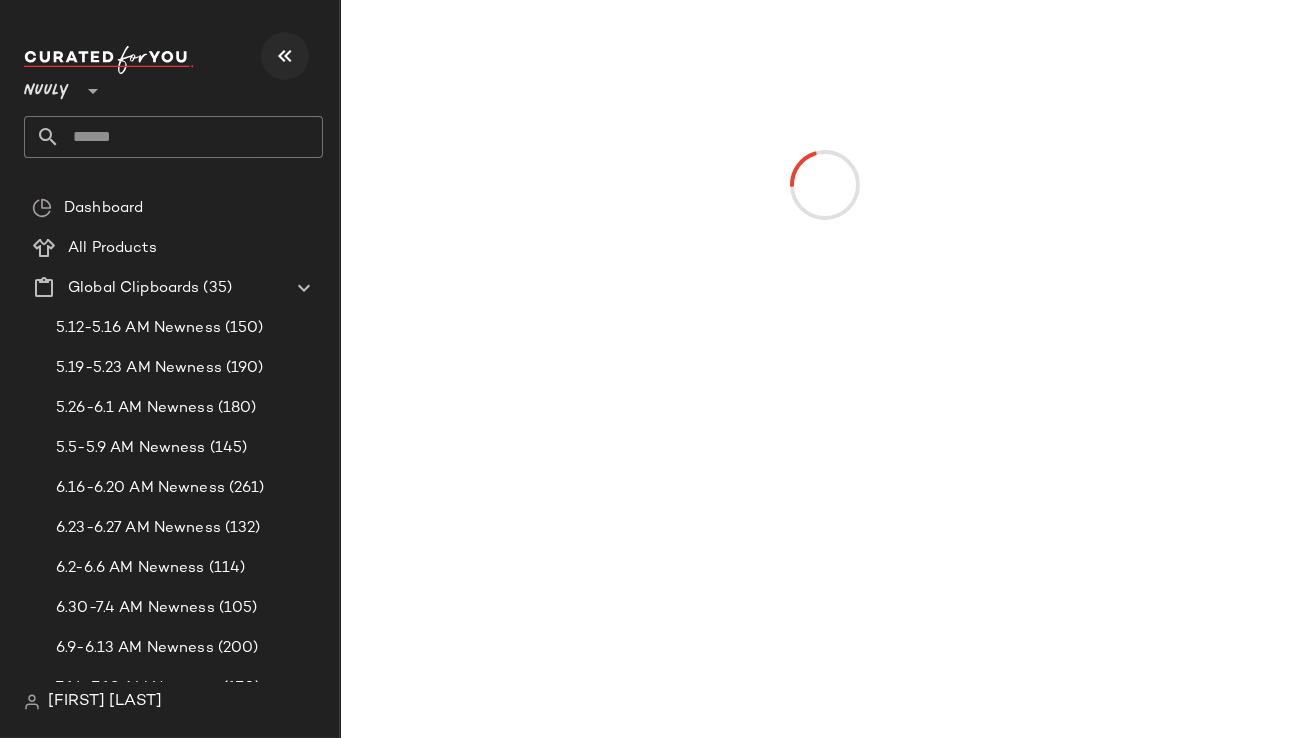 click on "Nuuly **" 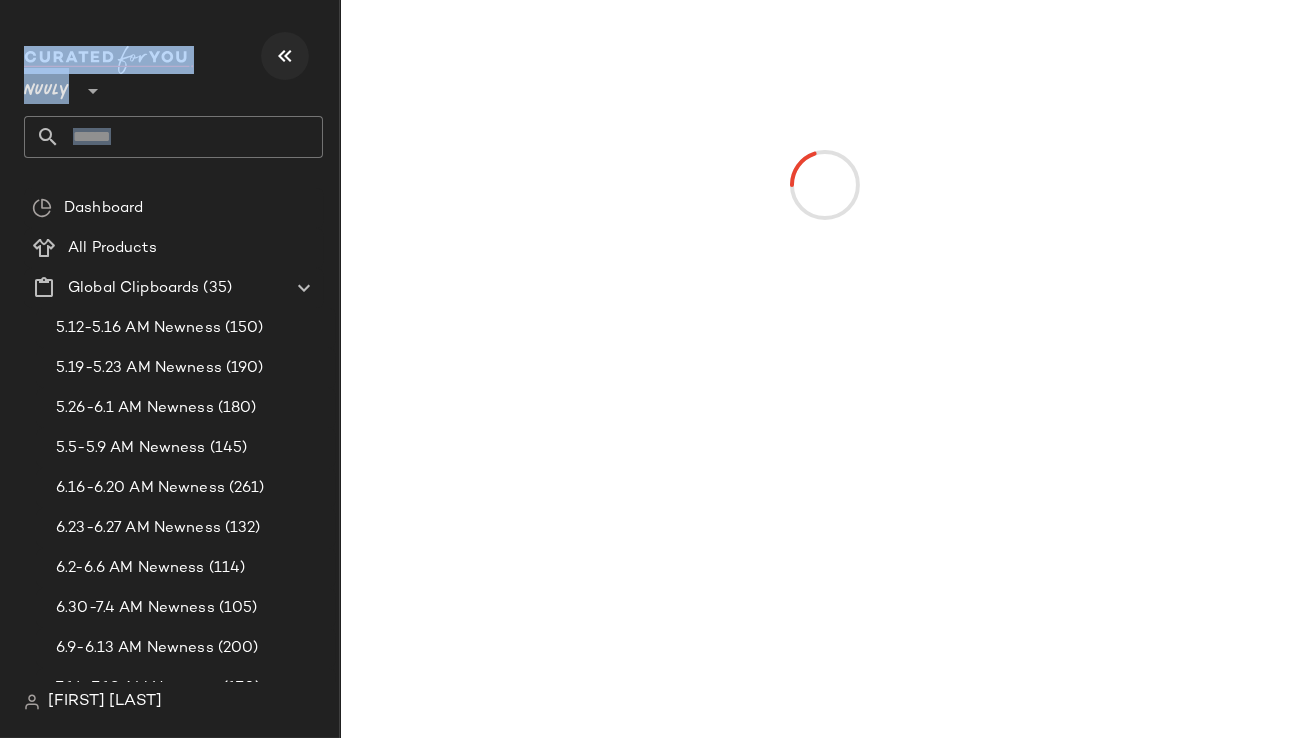 click at bounding box center [285, 56] 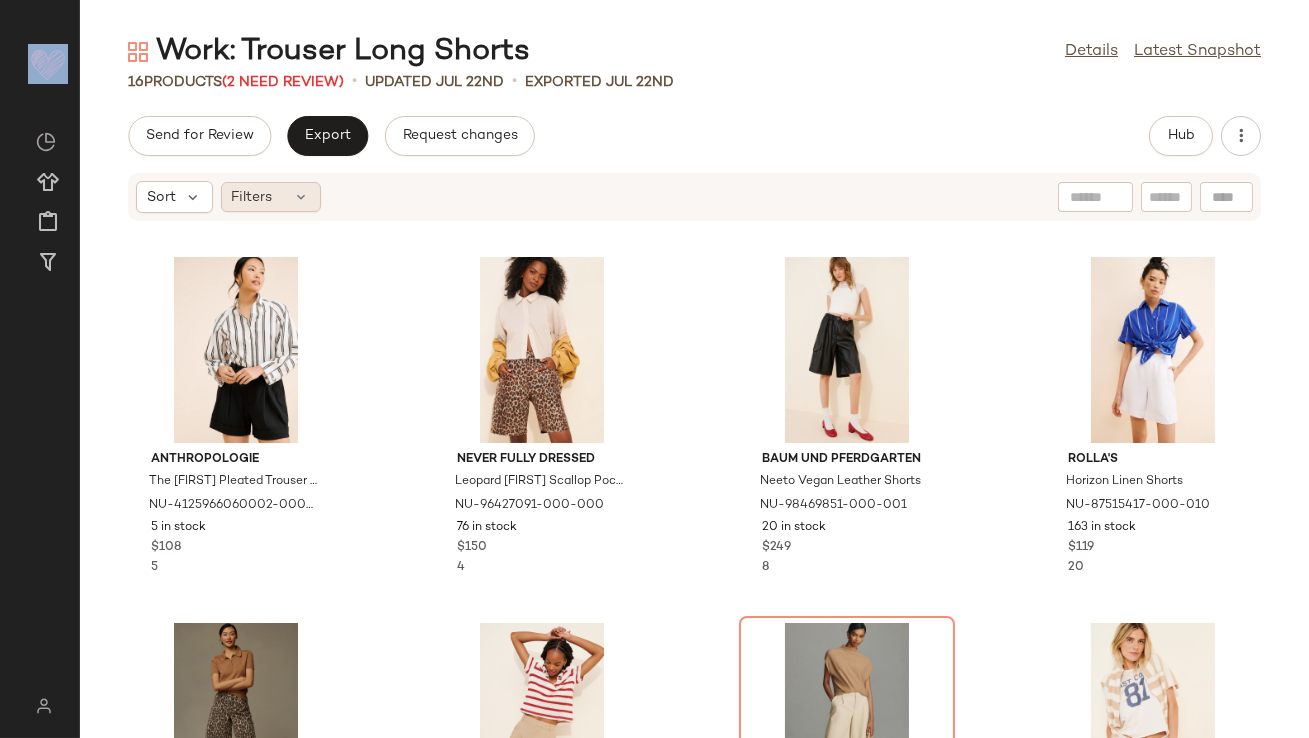 click at bounding box center [302, 197] 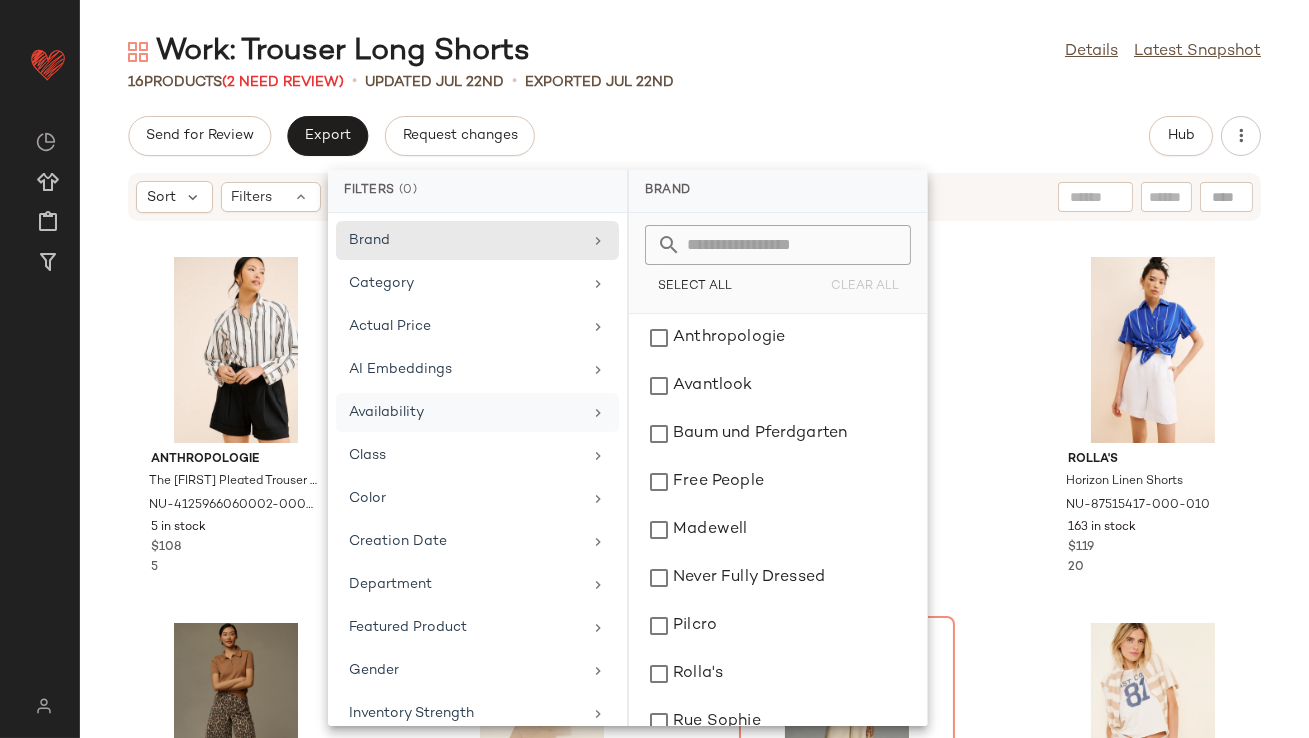 click on "Availability" at bounding box center [465, 412] 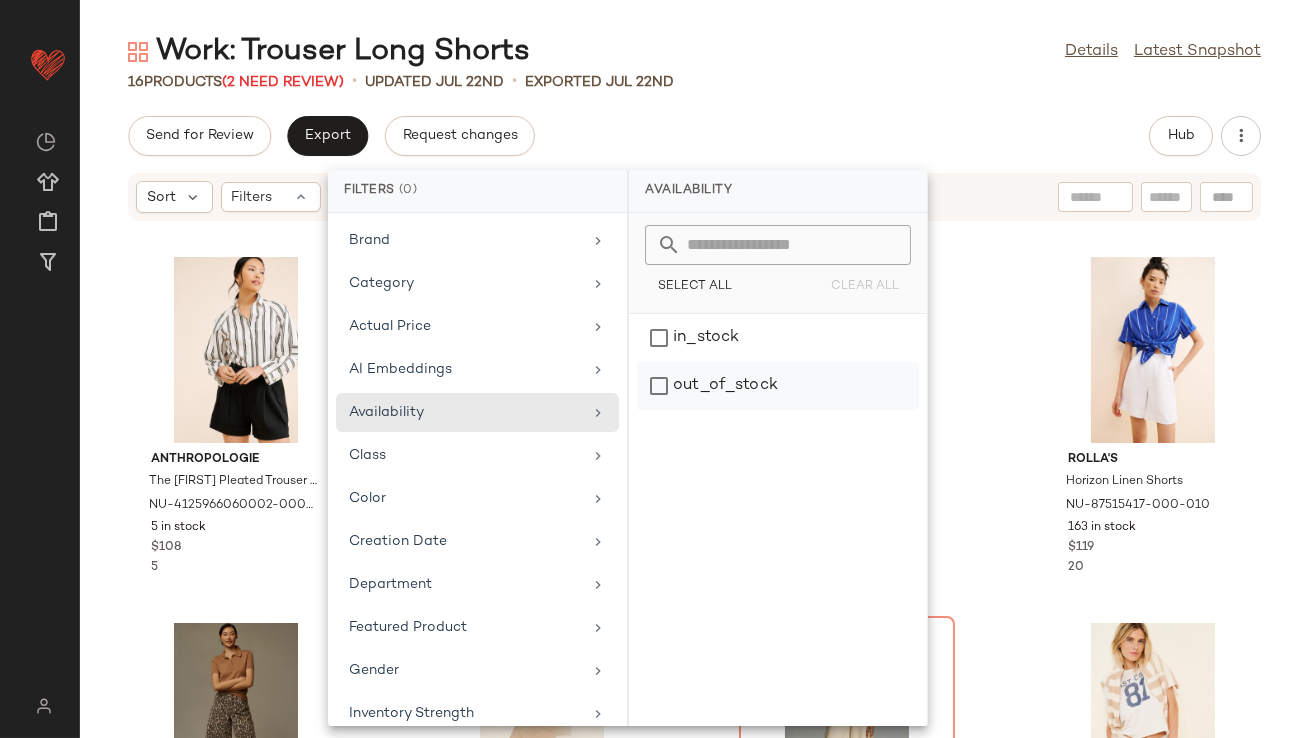 click on "out_of_stock" 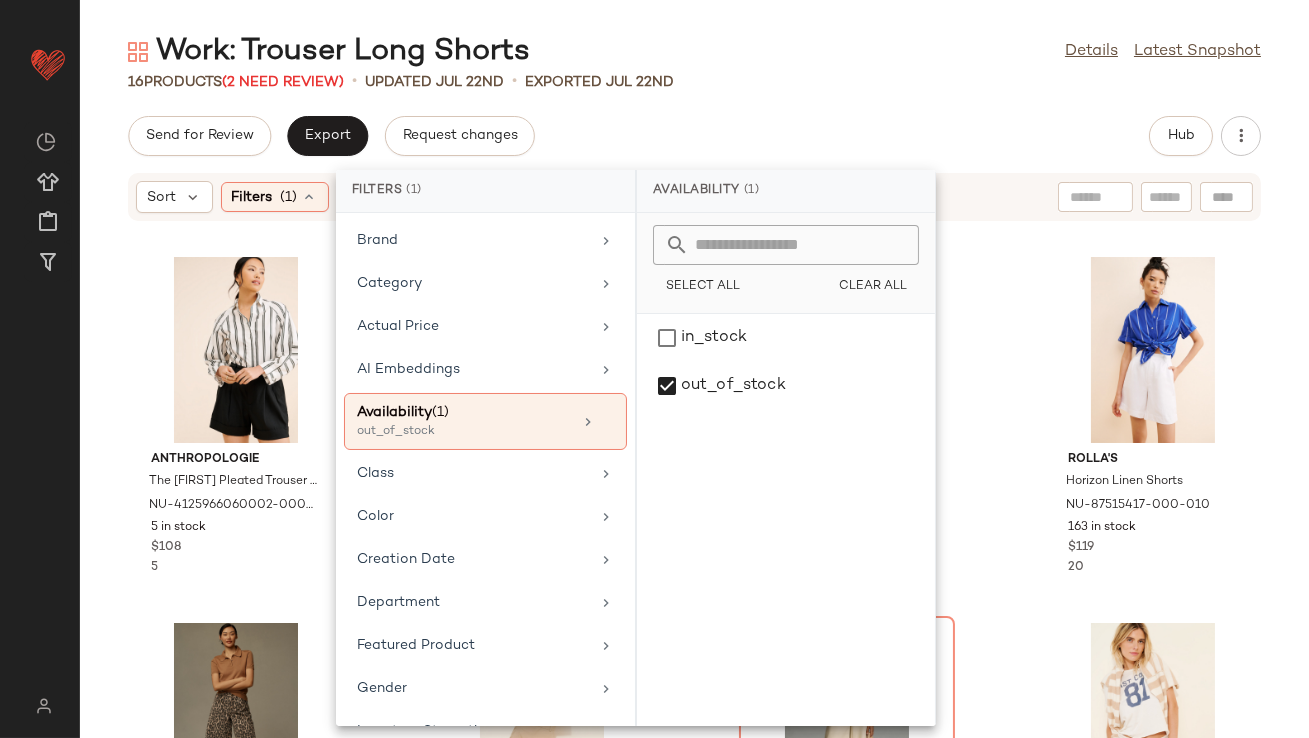 click on "Send for Review   Export   Request changes   Hub" 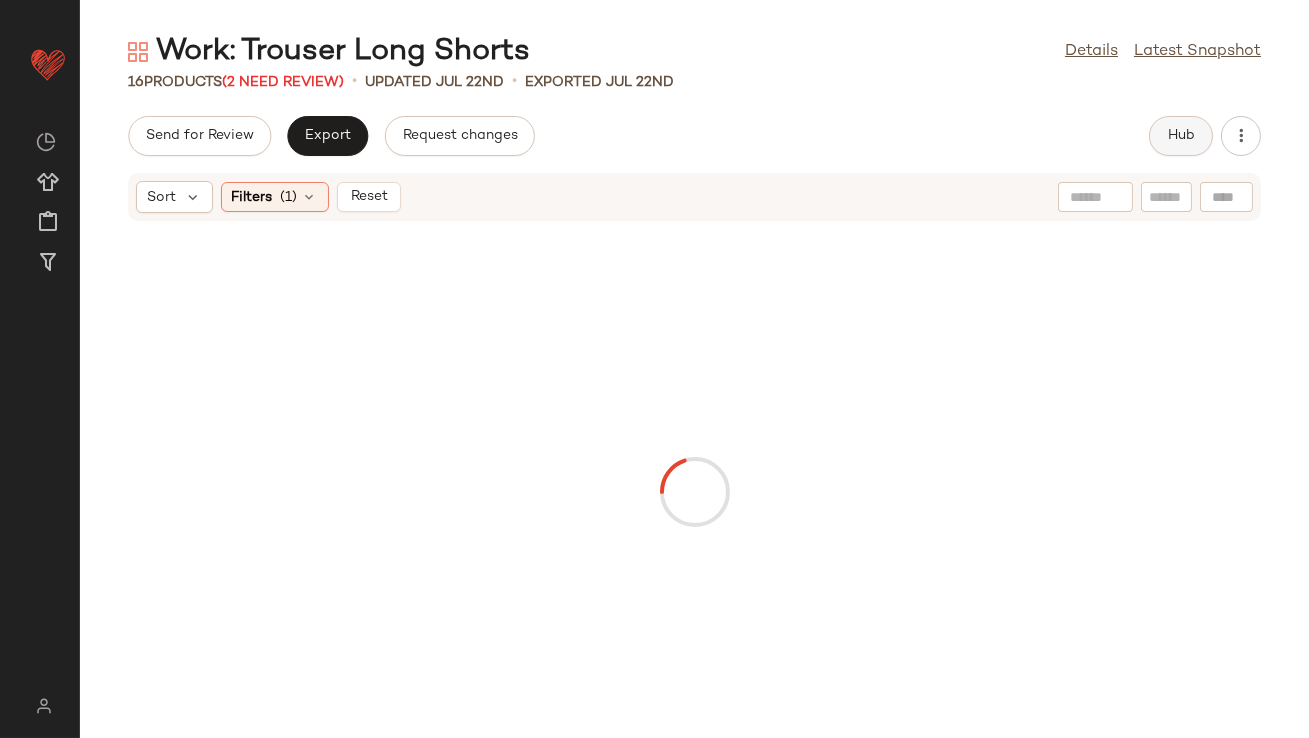 click on "Hub" 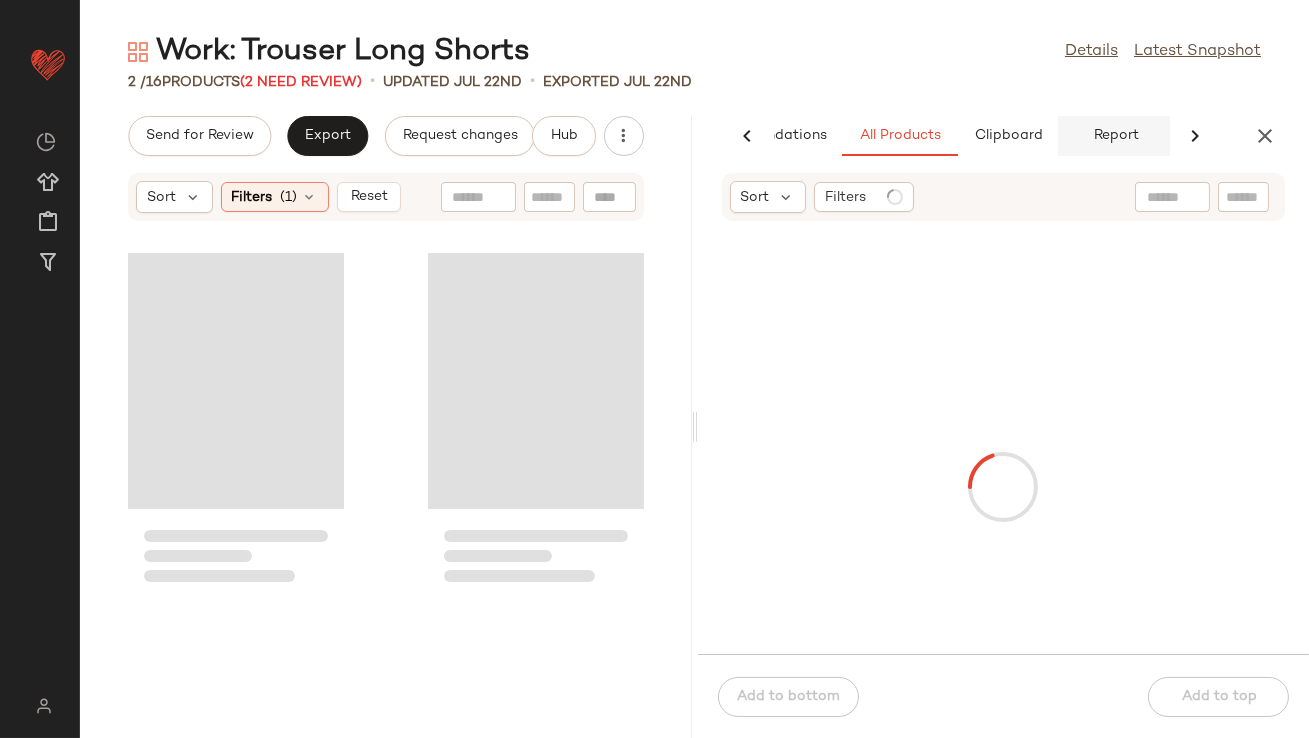 scroll, scrollTop: 0, scrollLeft: 112, axis: horizontal 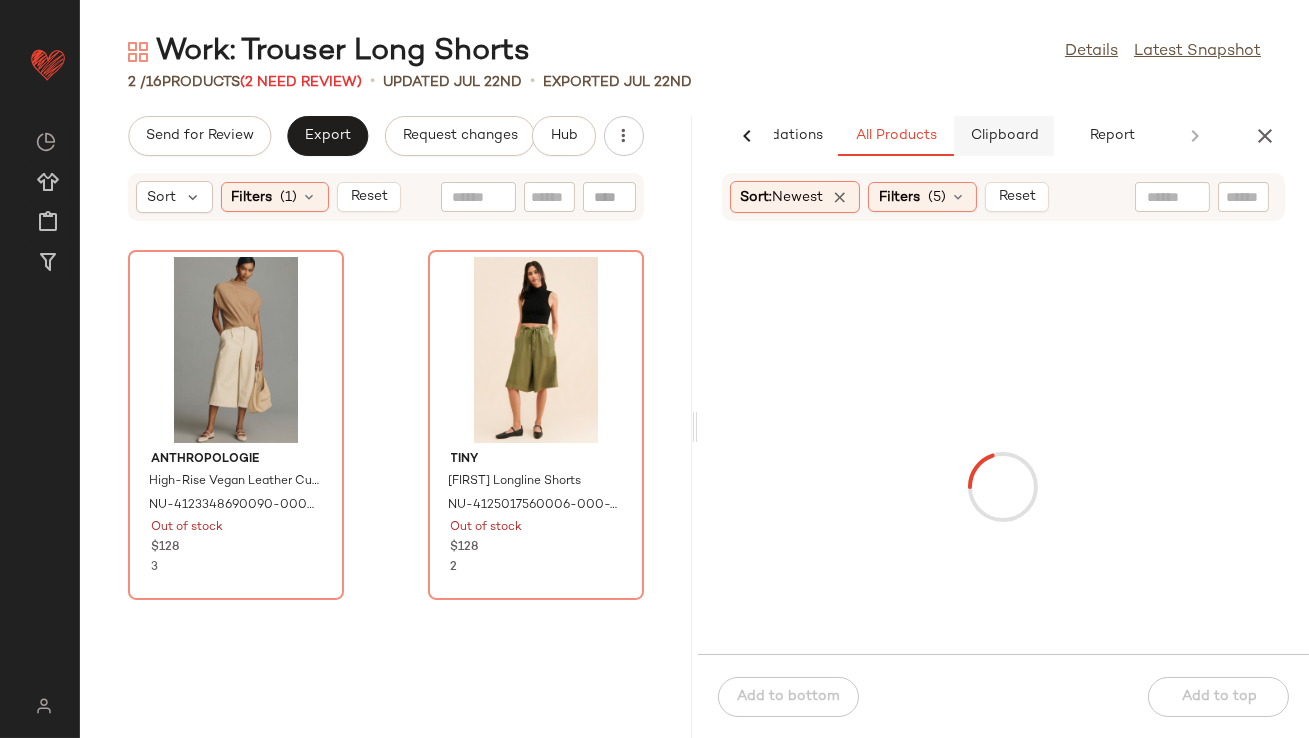 click on "Clipboard" at bounding box center (1004, 136) 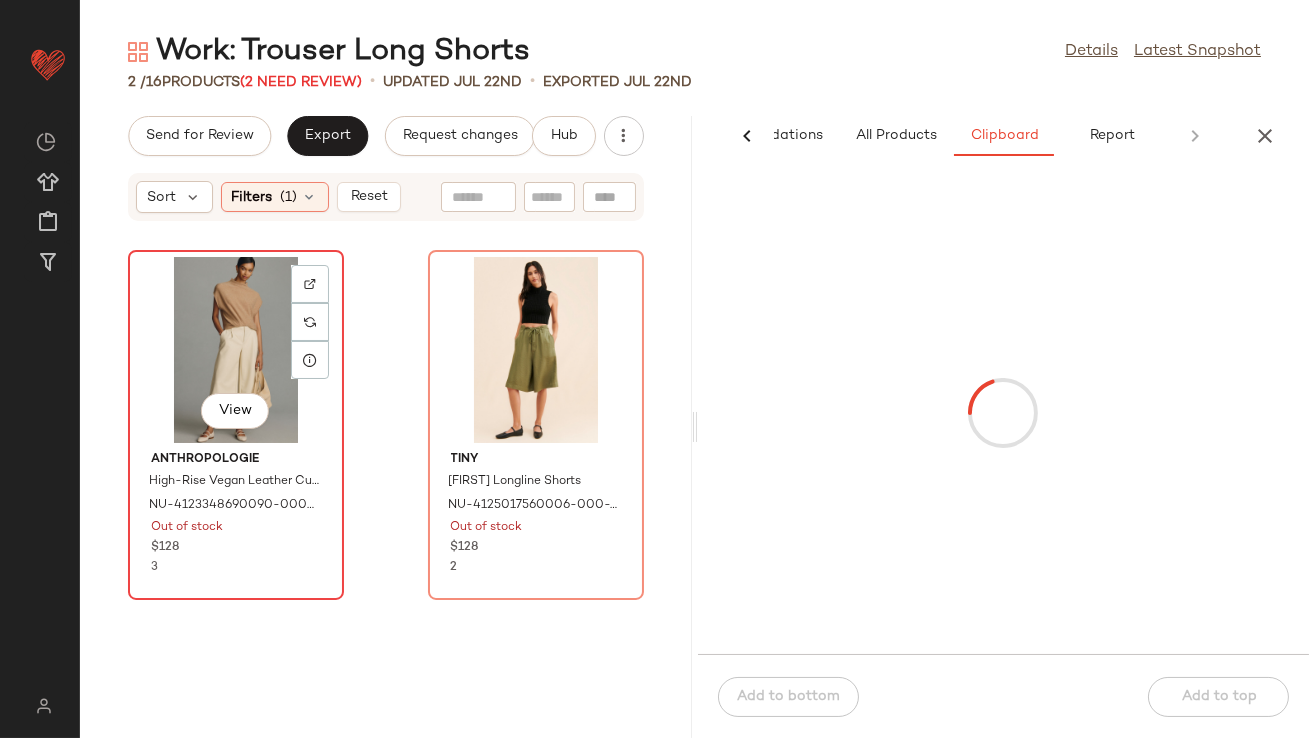 type on "Clipboard" 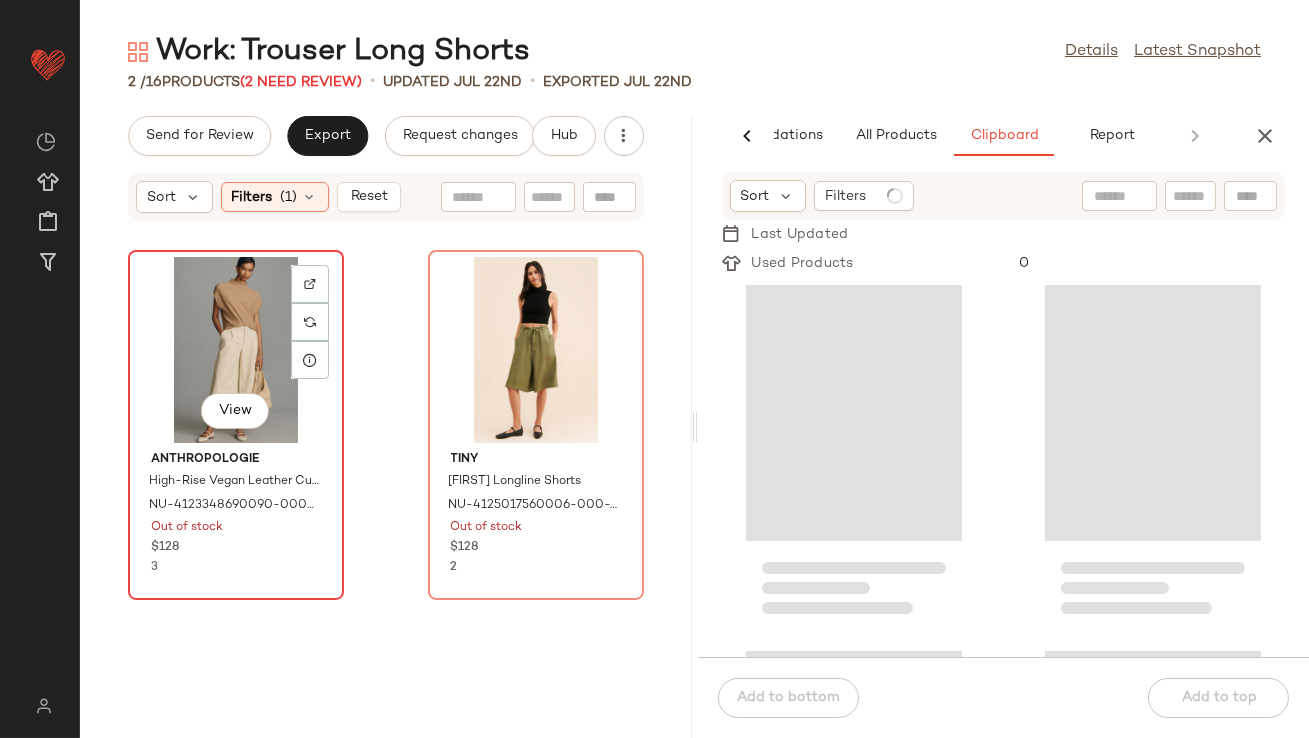 click on "View" 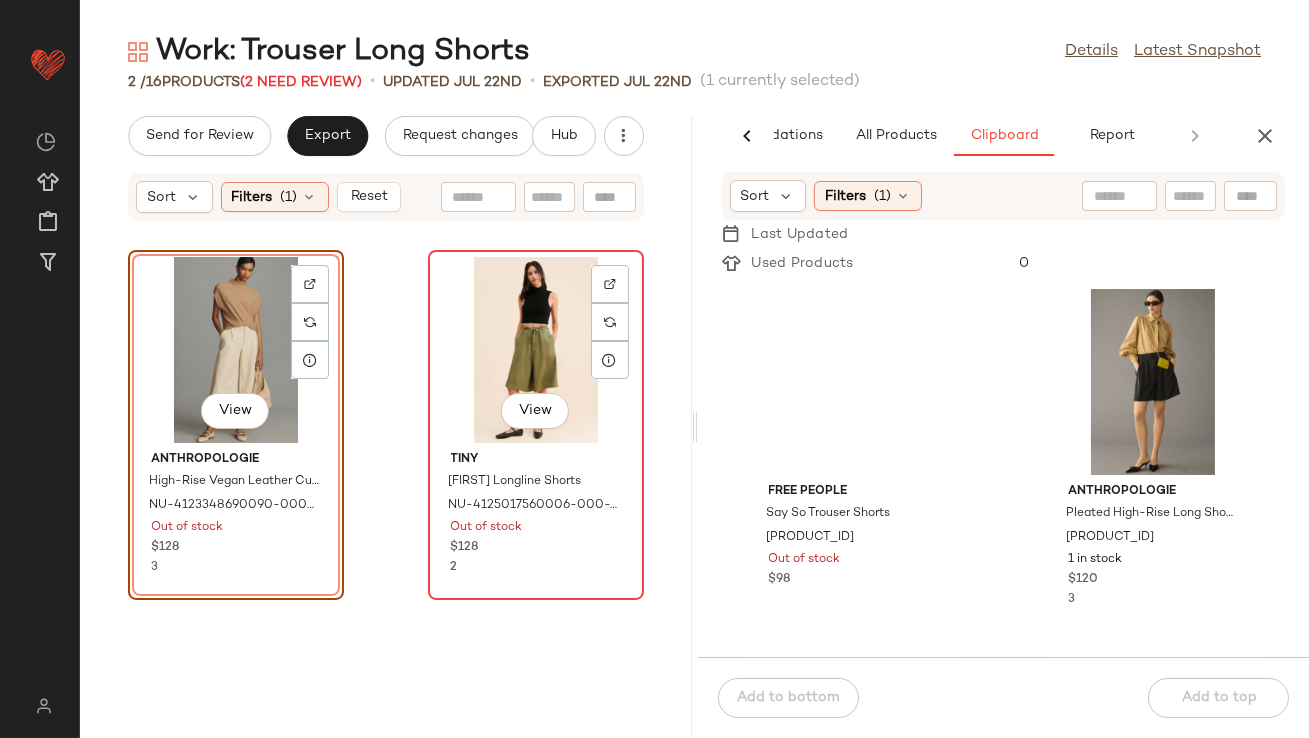 click on "View" 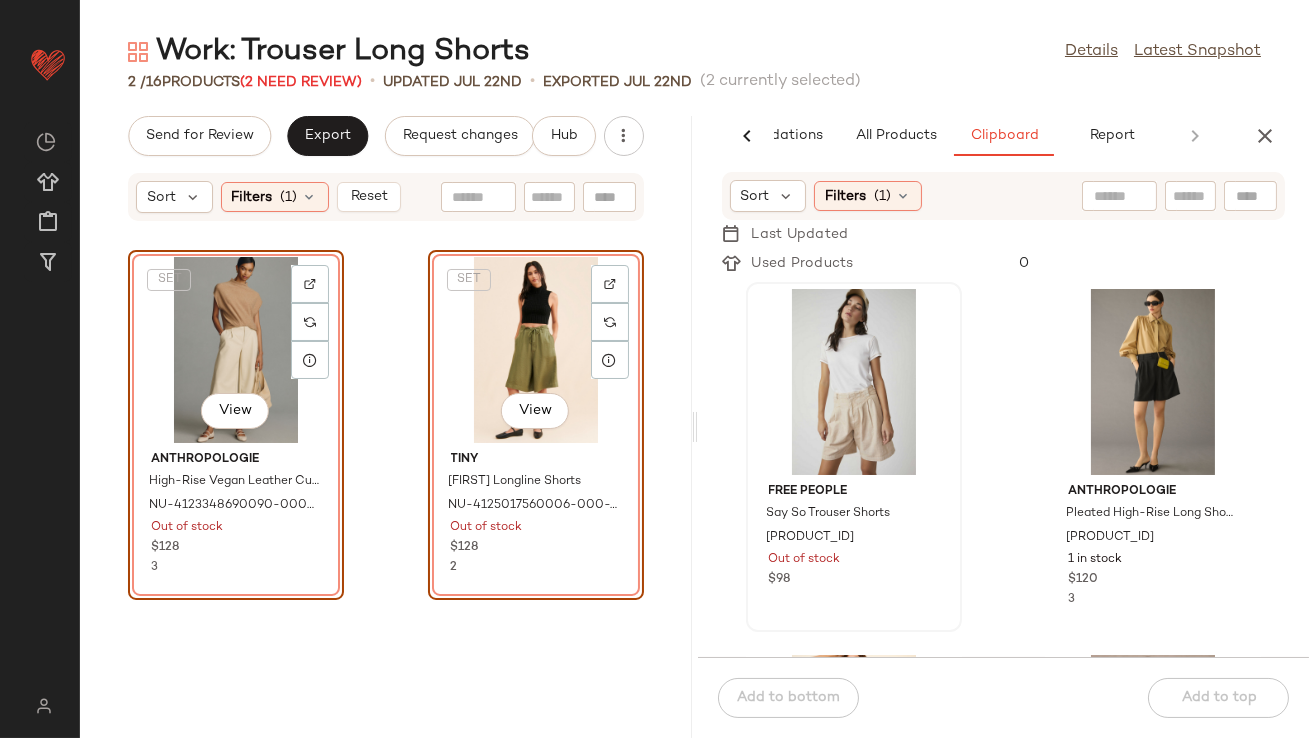 drag, startPoint x: 223, startPoint y: 368, endPoint x: 932, endPoint y: 488, distance: 719.08344 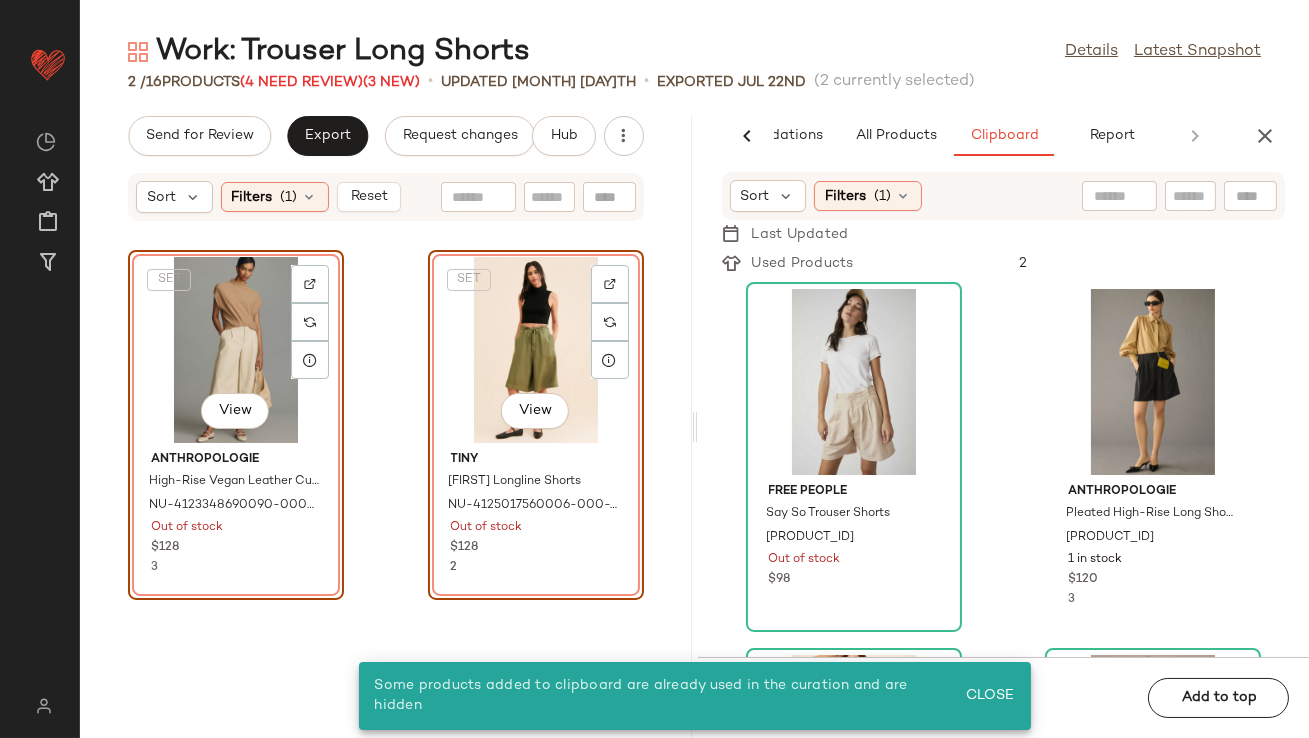 click on "SET   View" 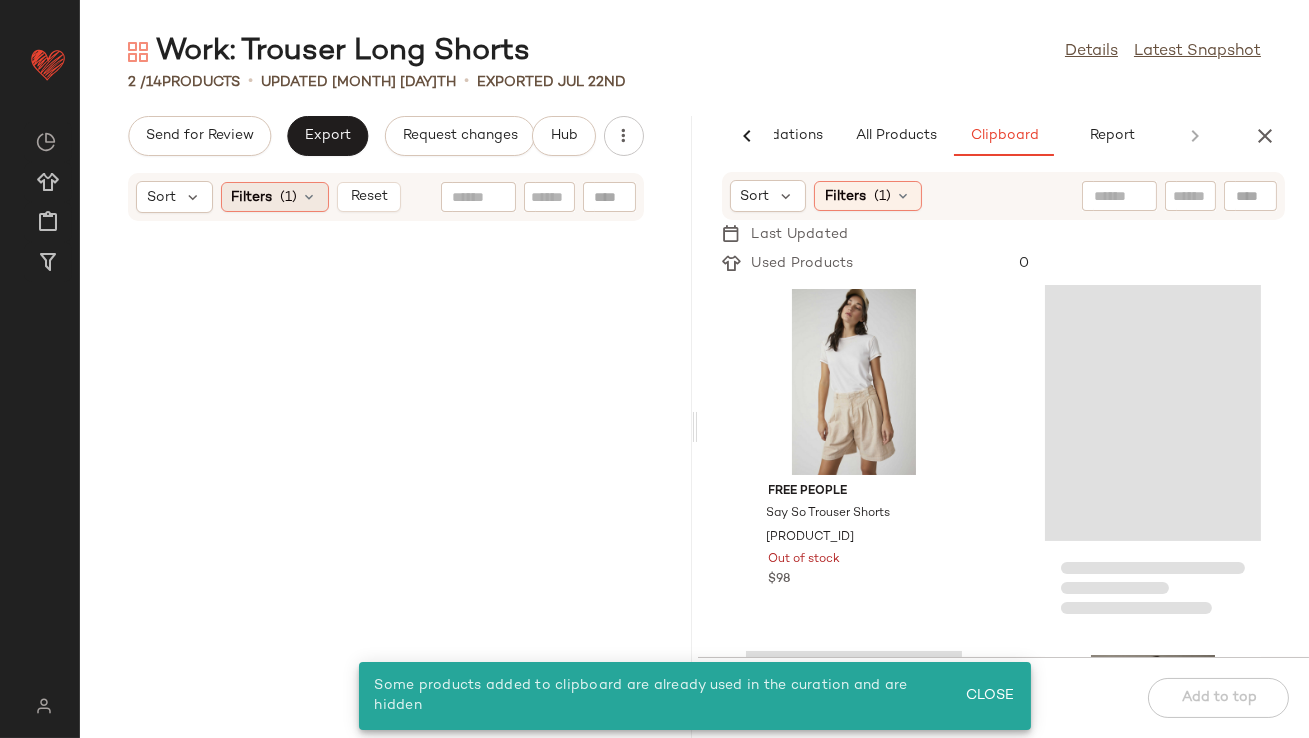 click on "Filters  (1)" 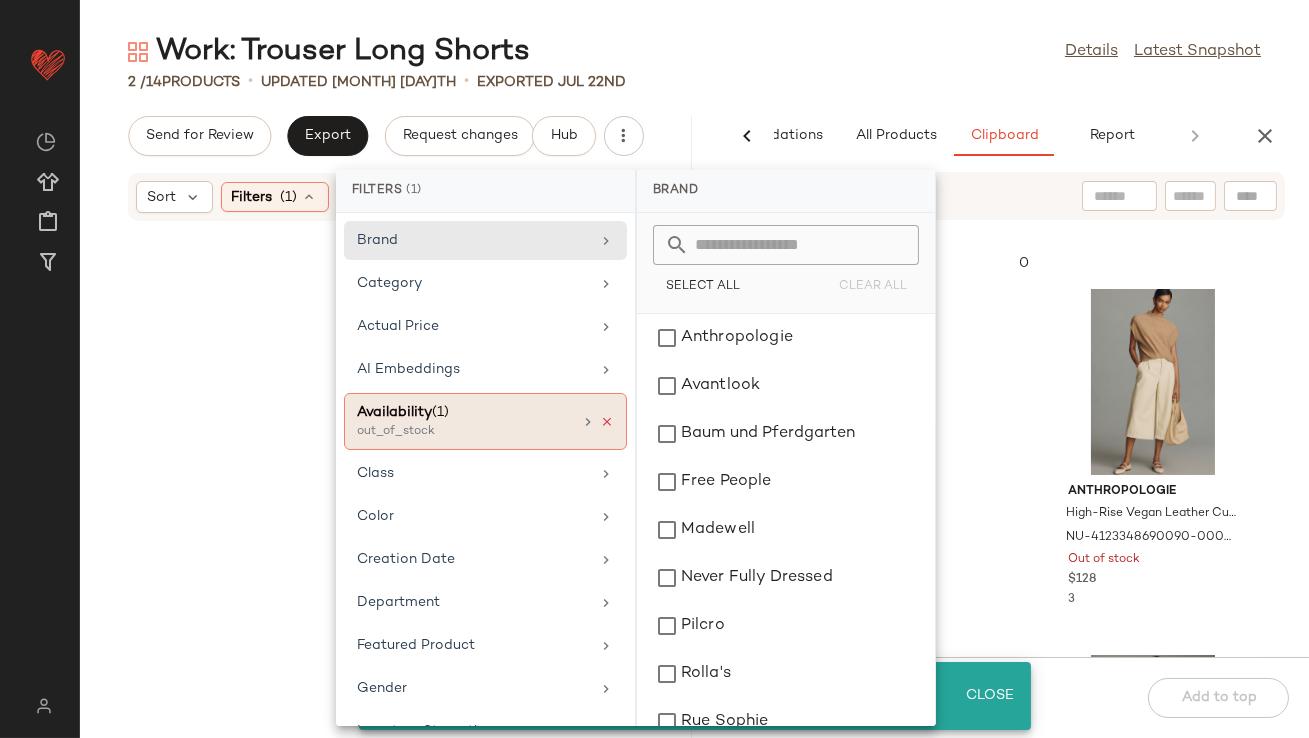 click at bounding box center (607, 422) 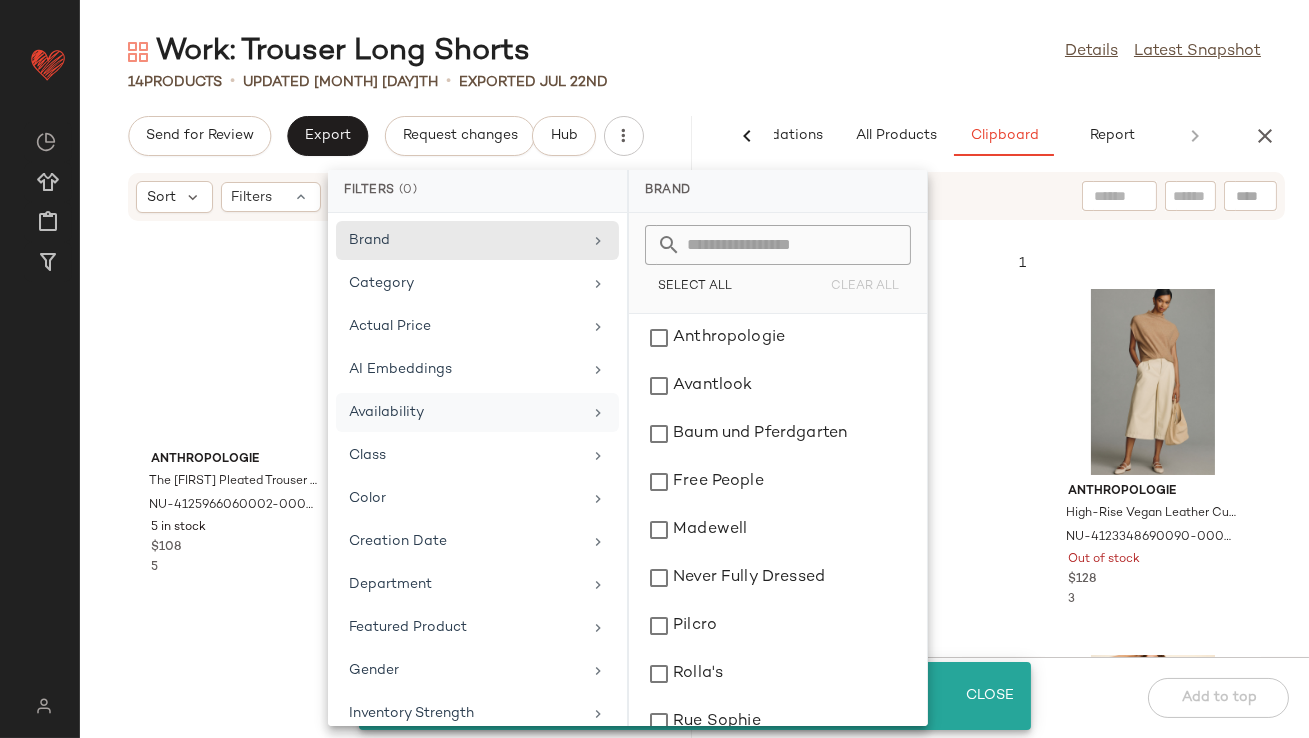 click on "14   Products   •   updated Jul 29th  •  Exported Jul 22nd" 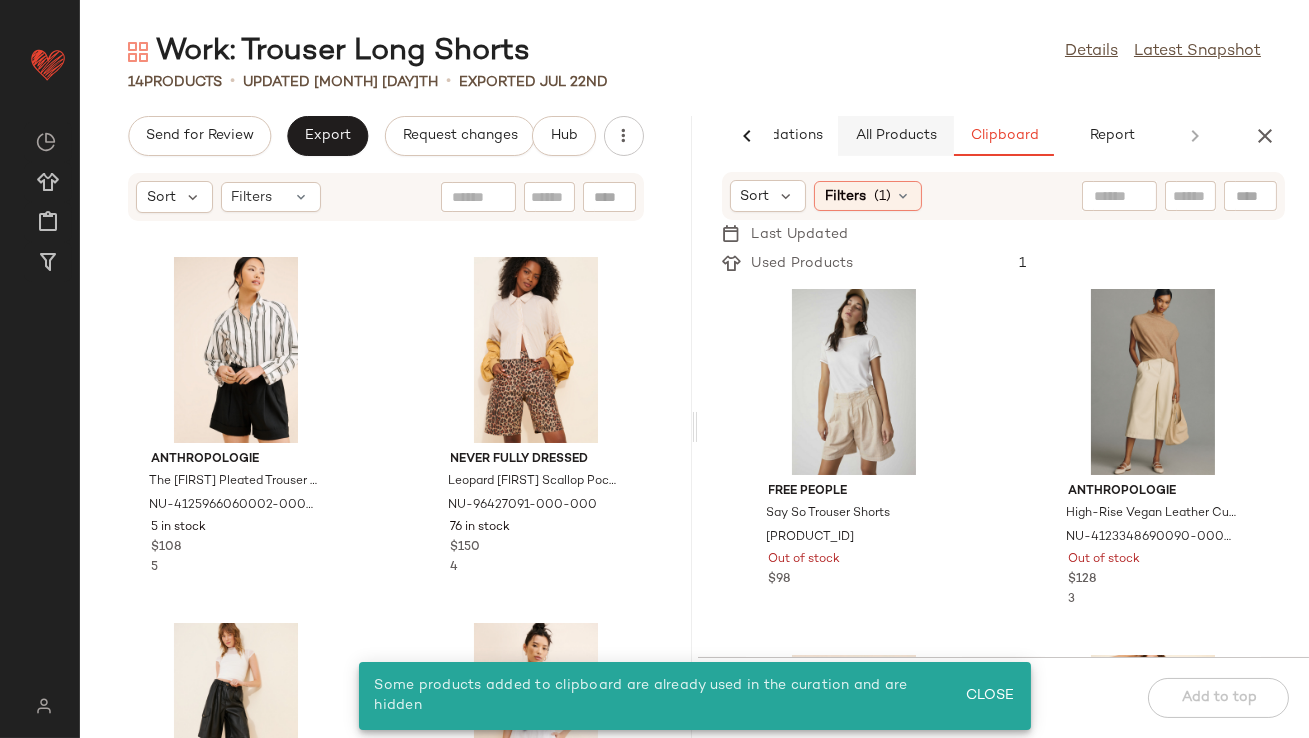 click on "All Products" 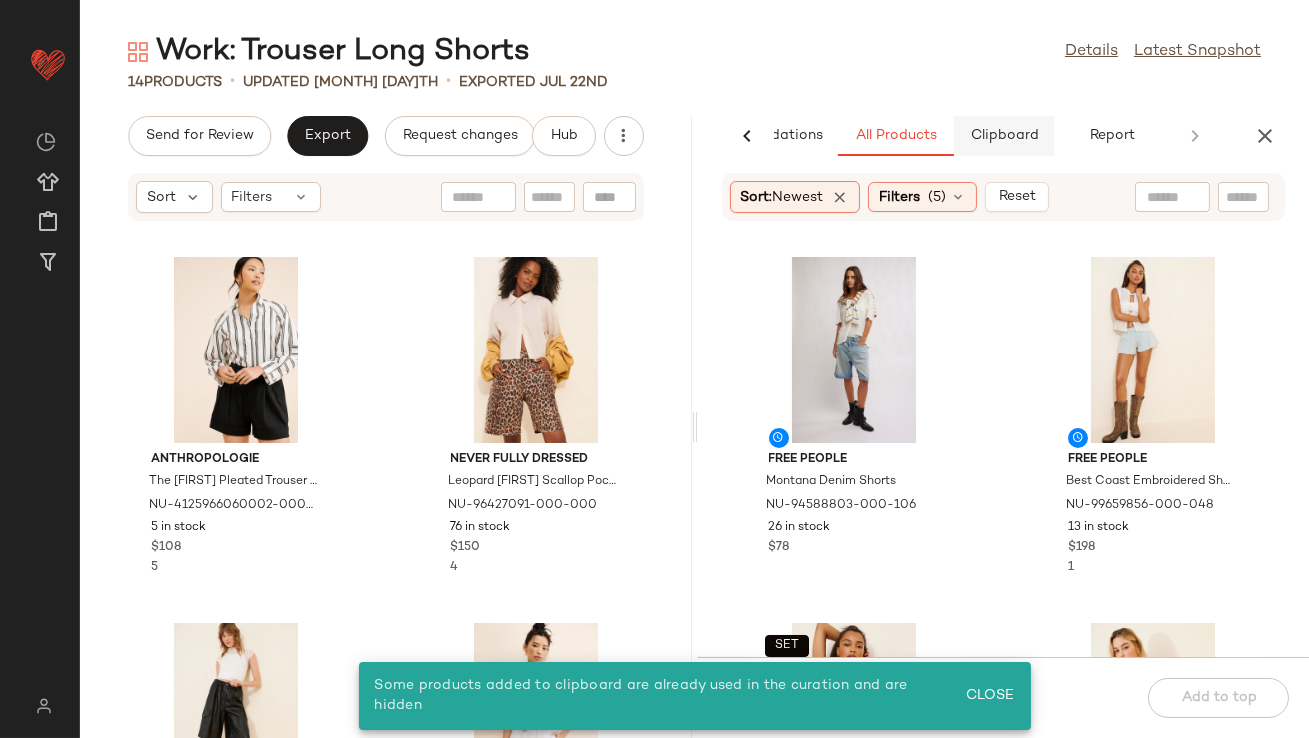 click on "Clipboard" at bounding box center (1004, 136) 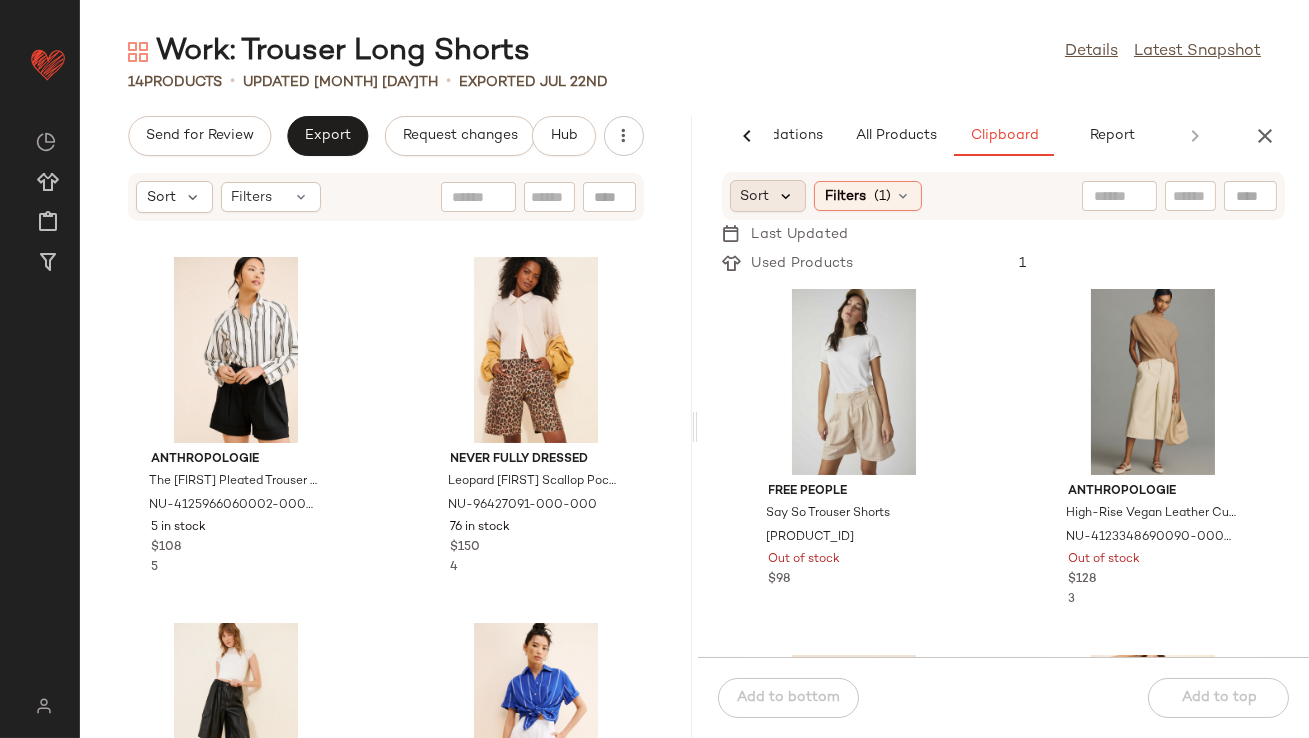 click at bounding box center [787, 196] 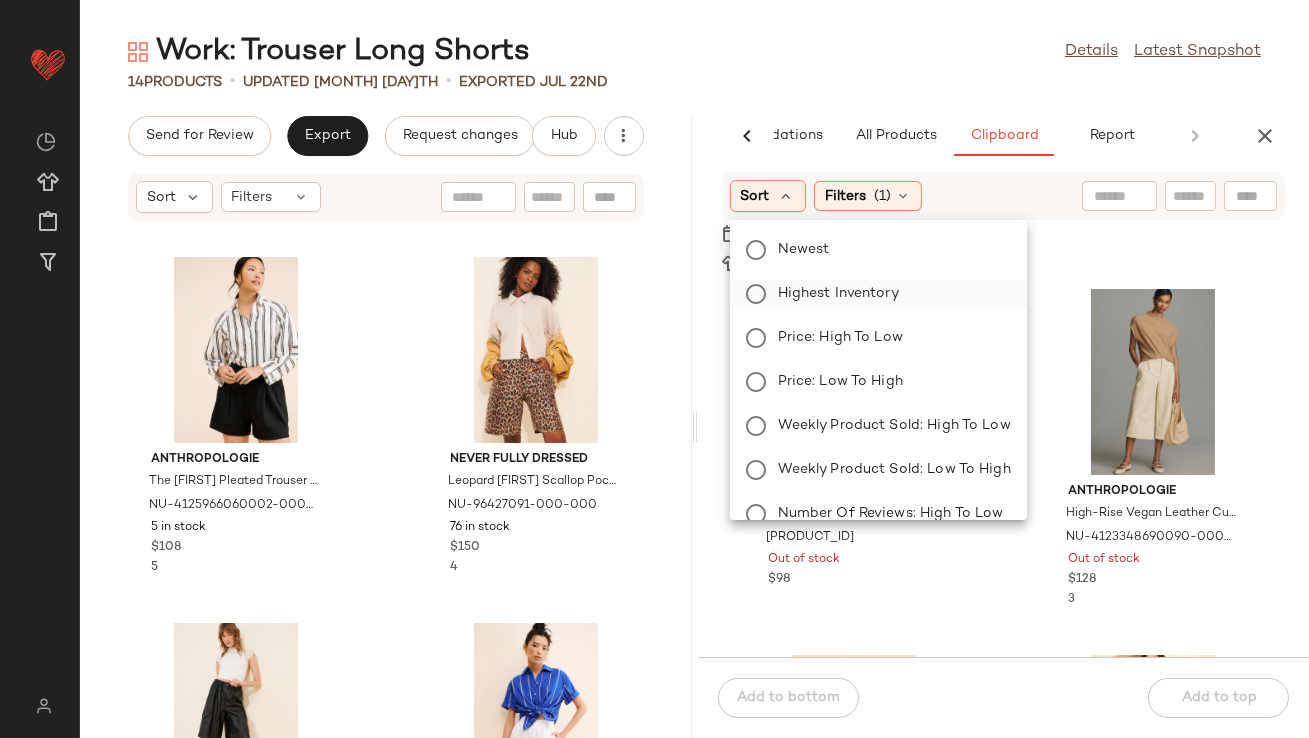 click on "Highest Inventory" at bounding box center (890, 294) 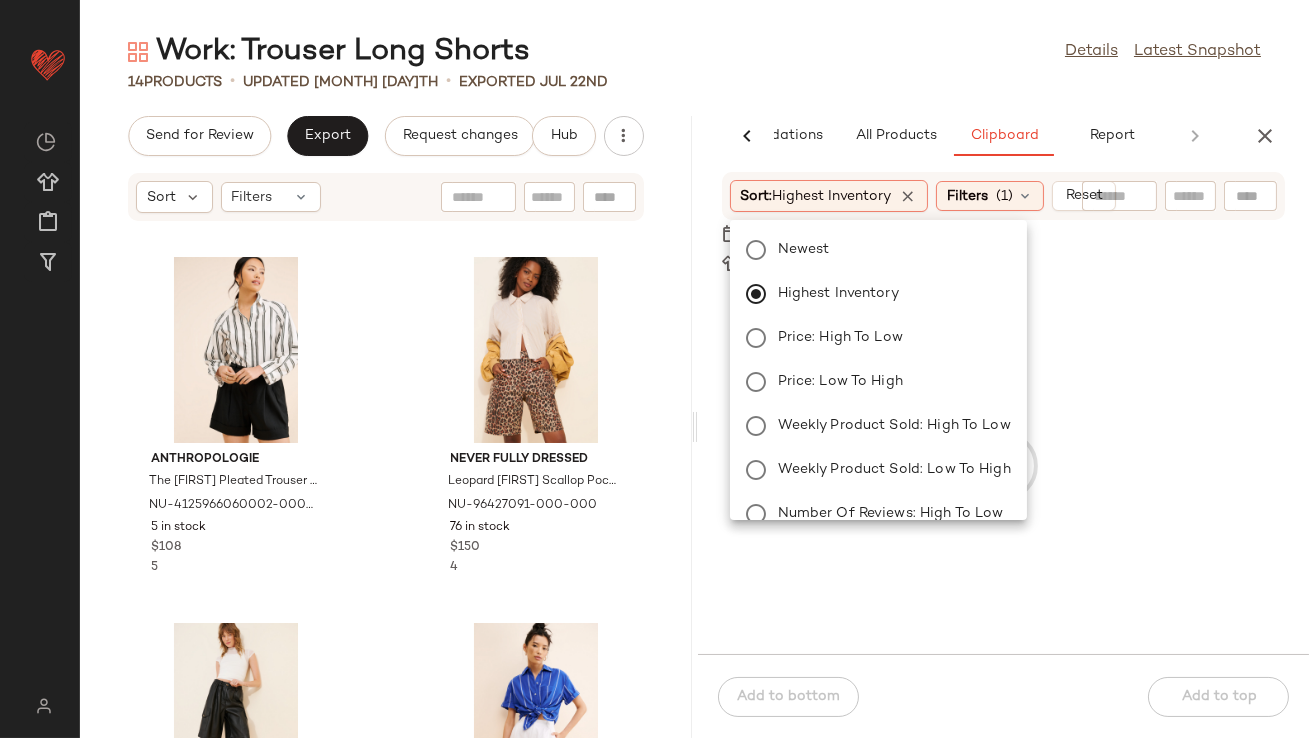 click on "Work: Trouser Long Shorts  Details   Latest Snapshot" 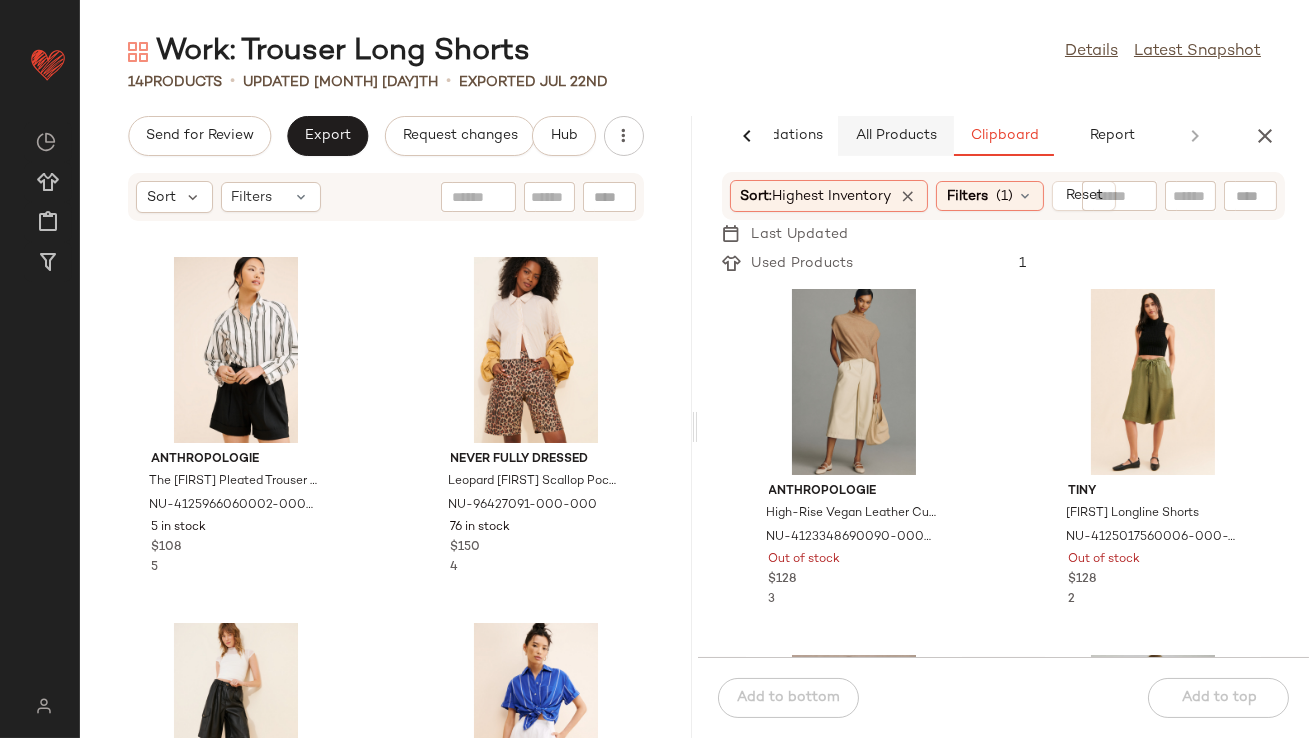 click on "All Products" 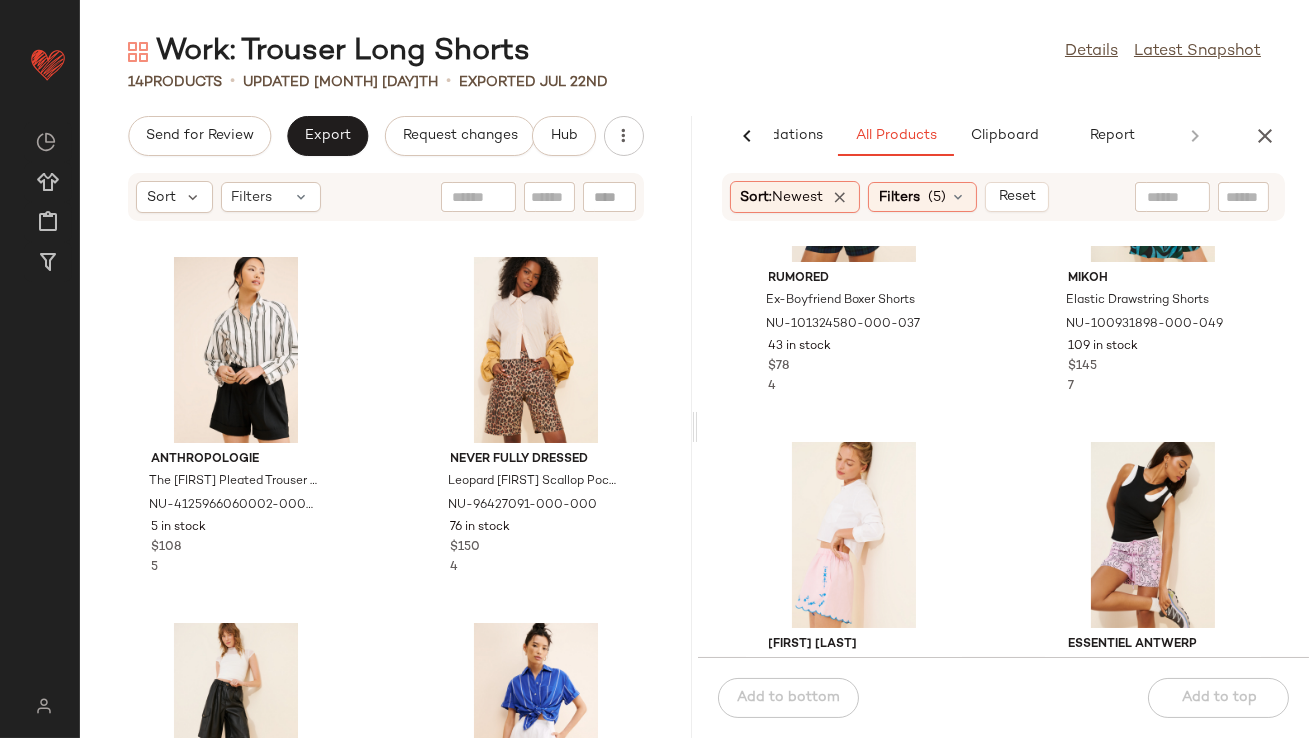 scroll, scrollTop: 3265, scrollLeft: 0, axis: vertical 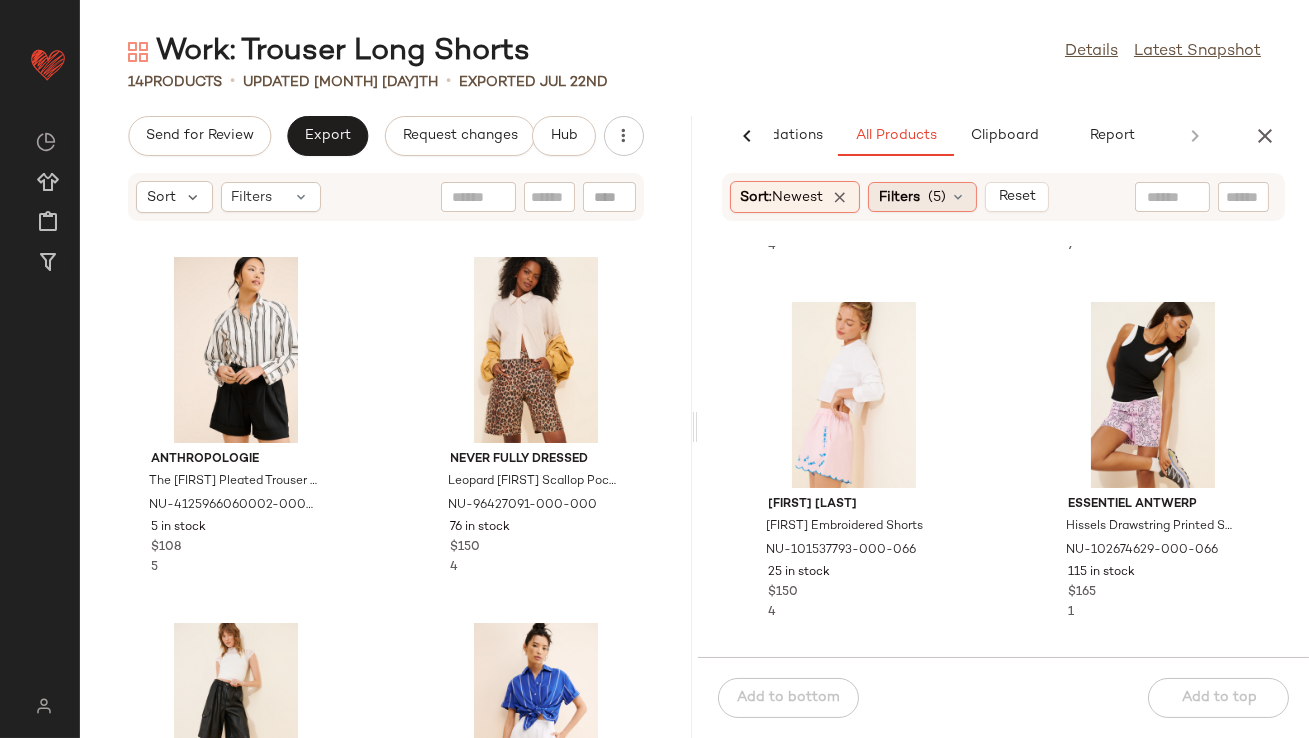 click on "Filters" at bounding box center (899, 197) 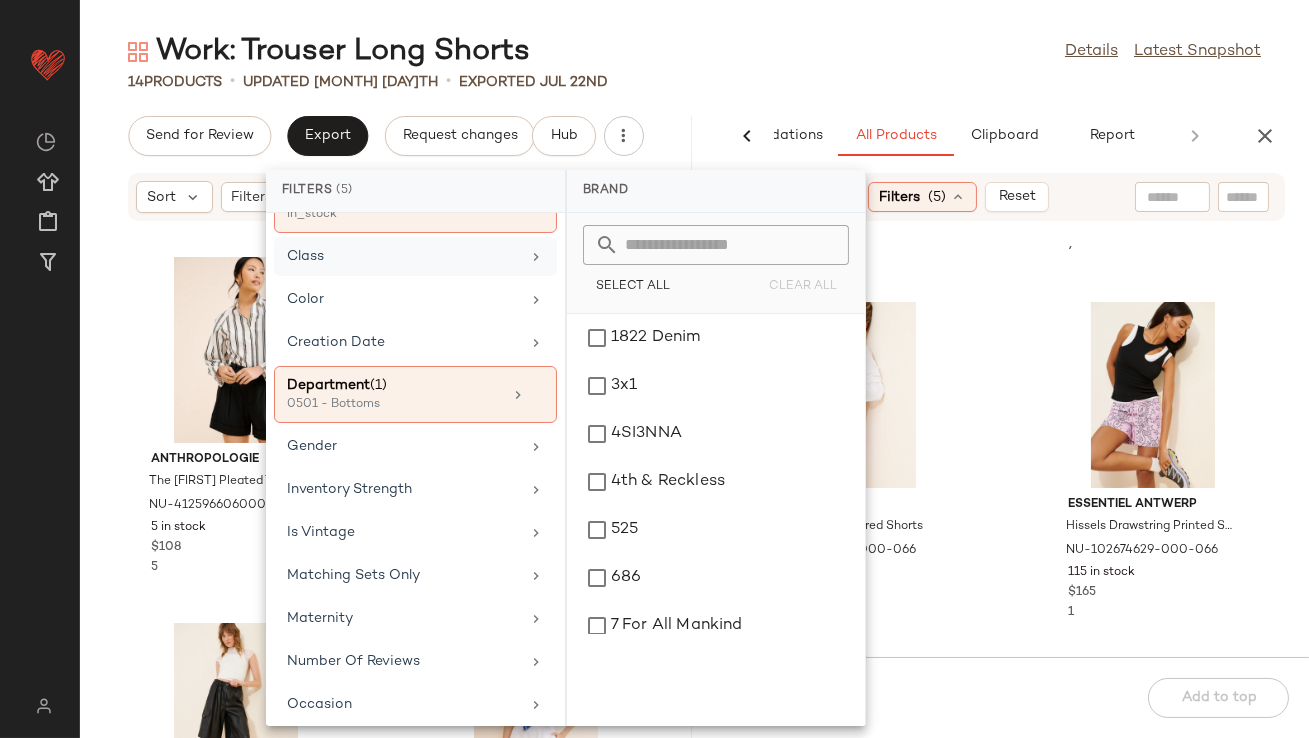 scroll, scrollTop: 300, scrollLeft: 0, axis: vertical 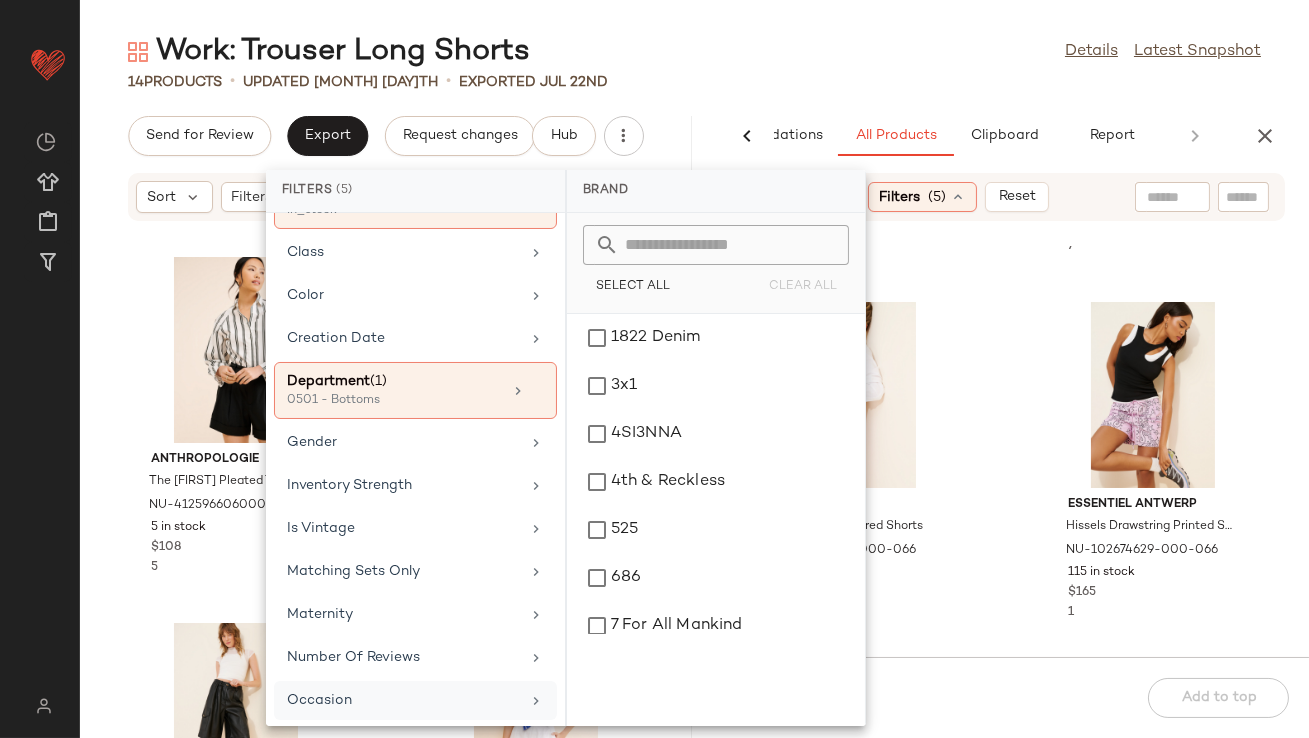 click on "Occasion" at bounding box center (403, 700) 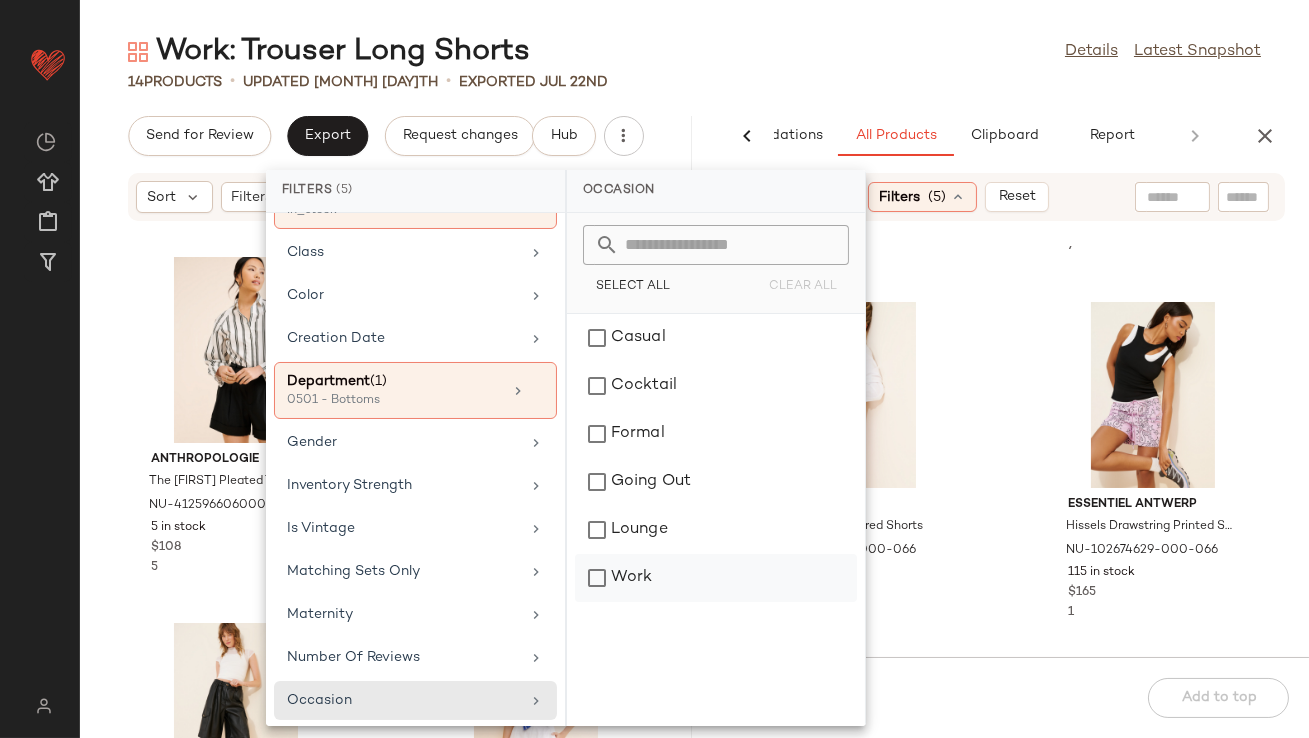 click on "Work" 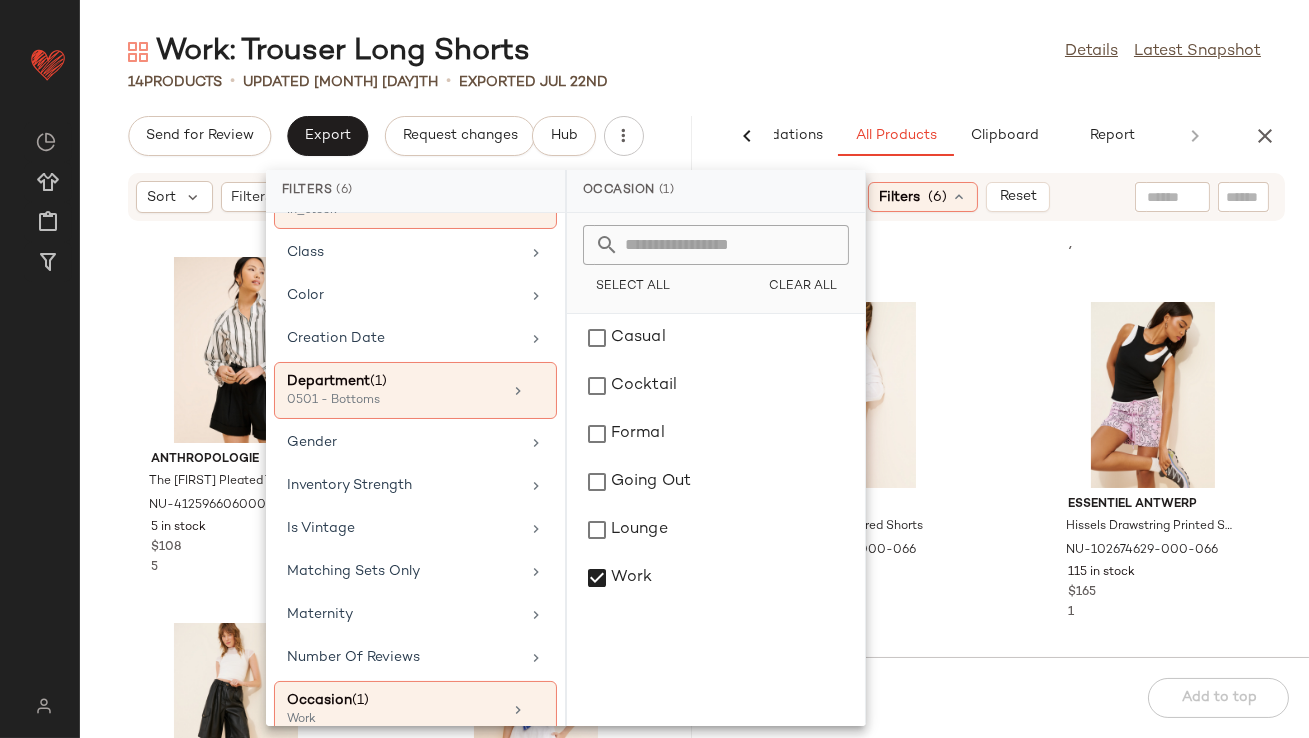 click on "14   Products   •   updated Jul 29th  •  Exported Jul 22nd" 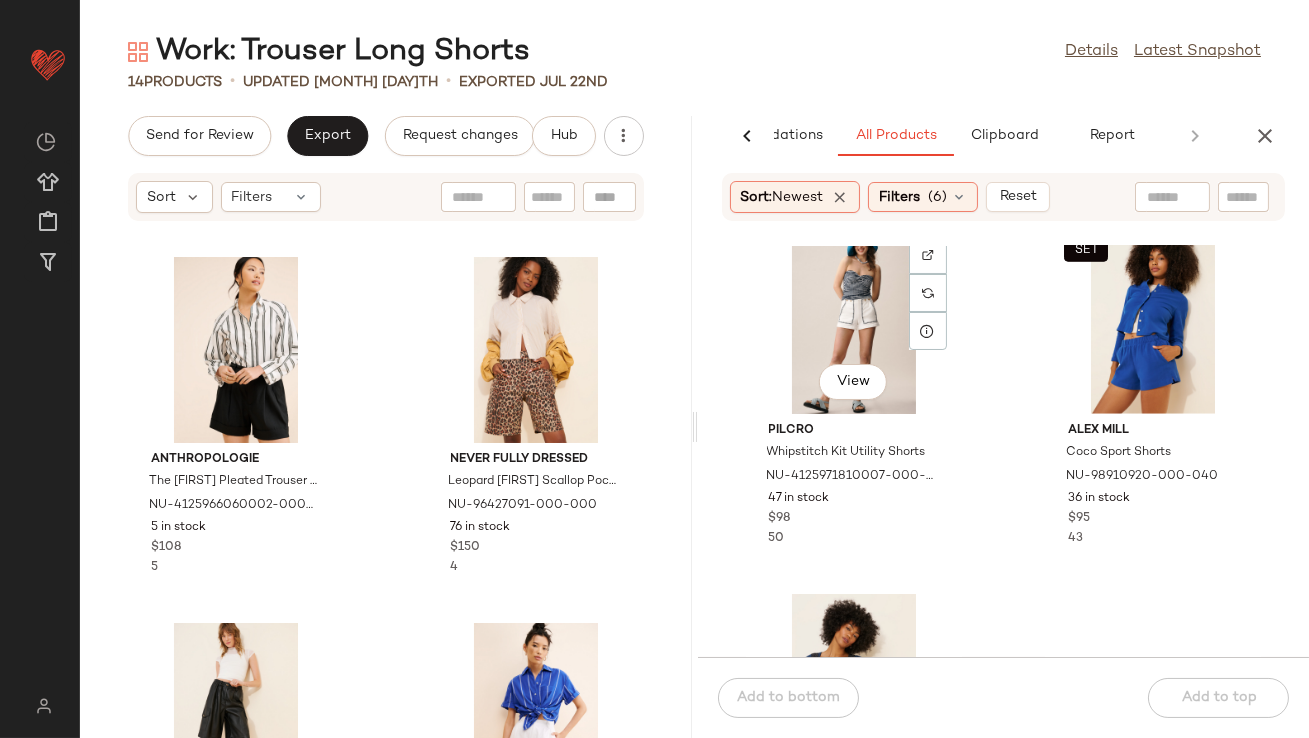 scroll, scrollTop: 3703, scrollLeft: 0, axis: vertical 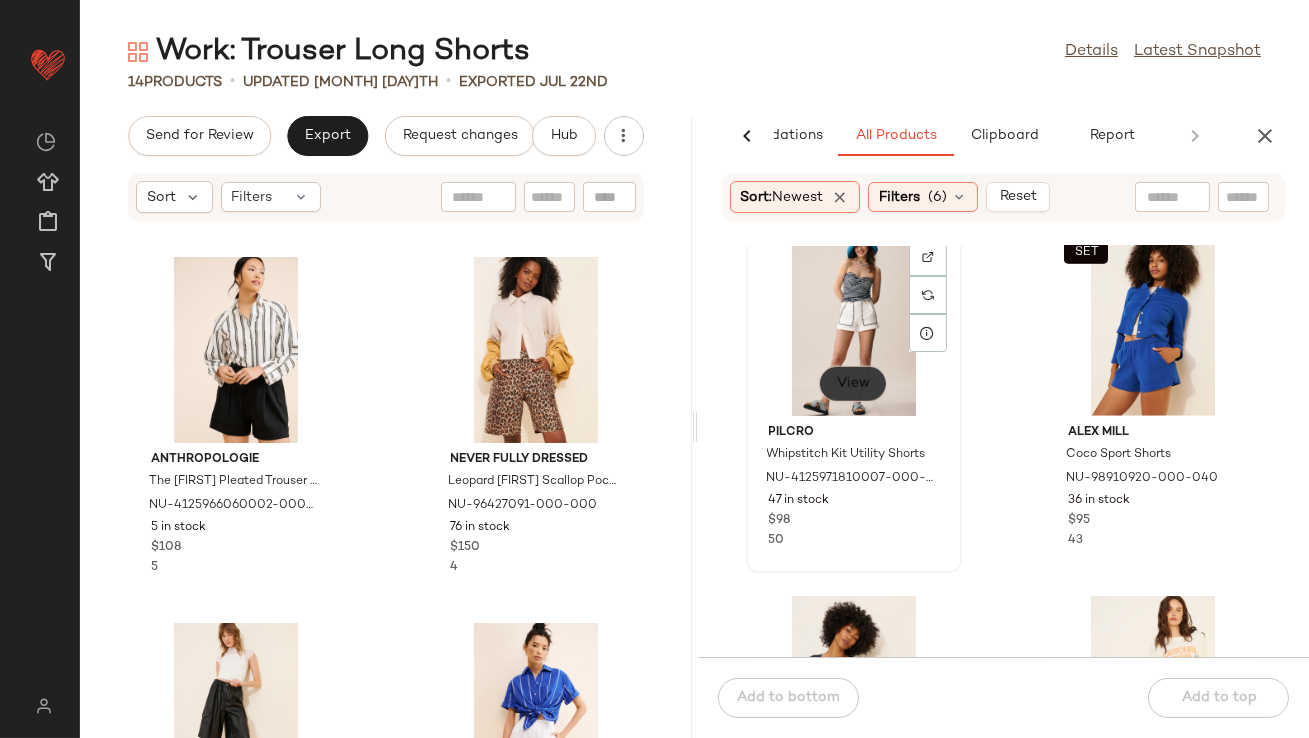 click on "View" 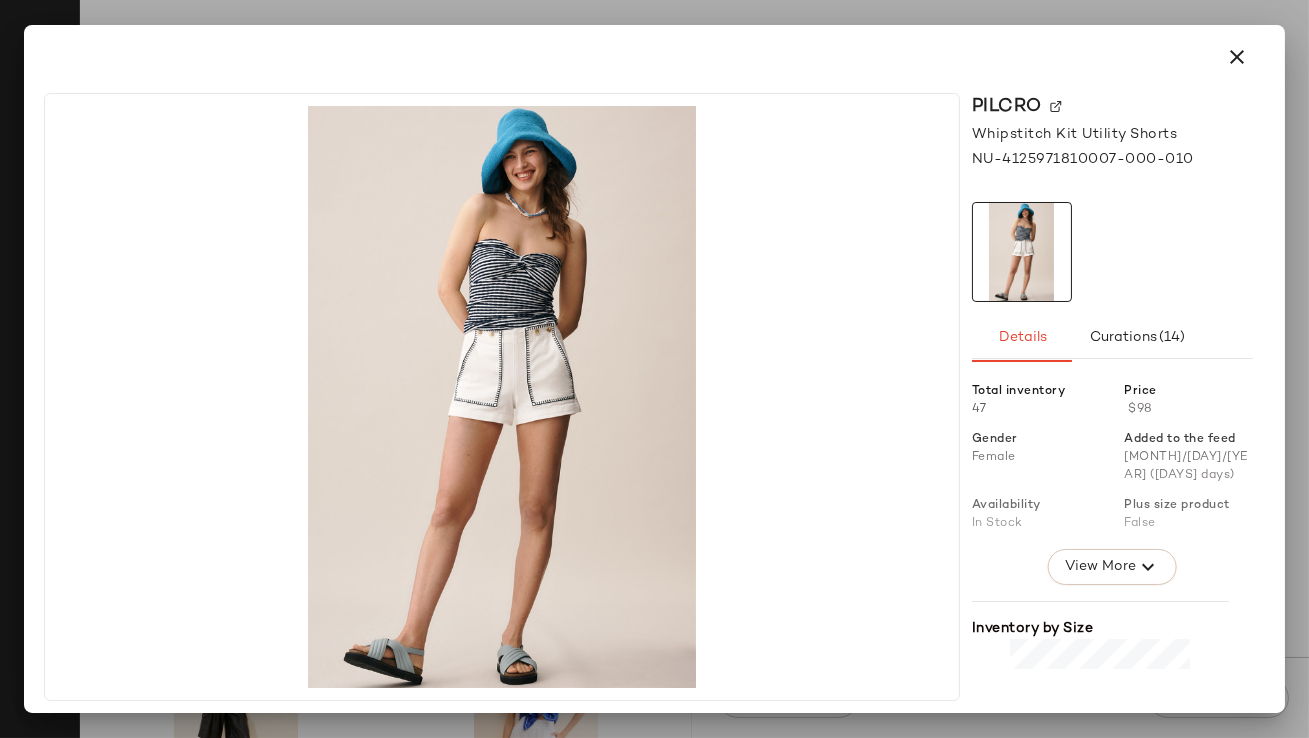 click 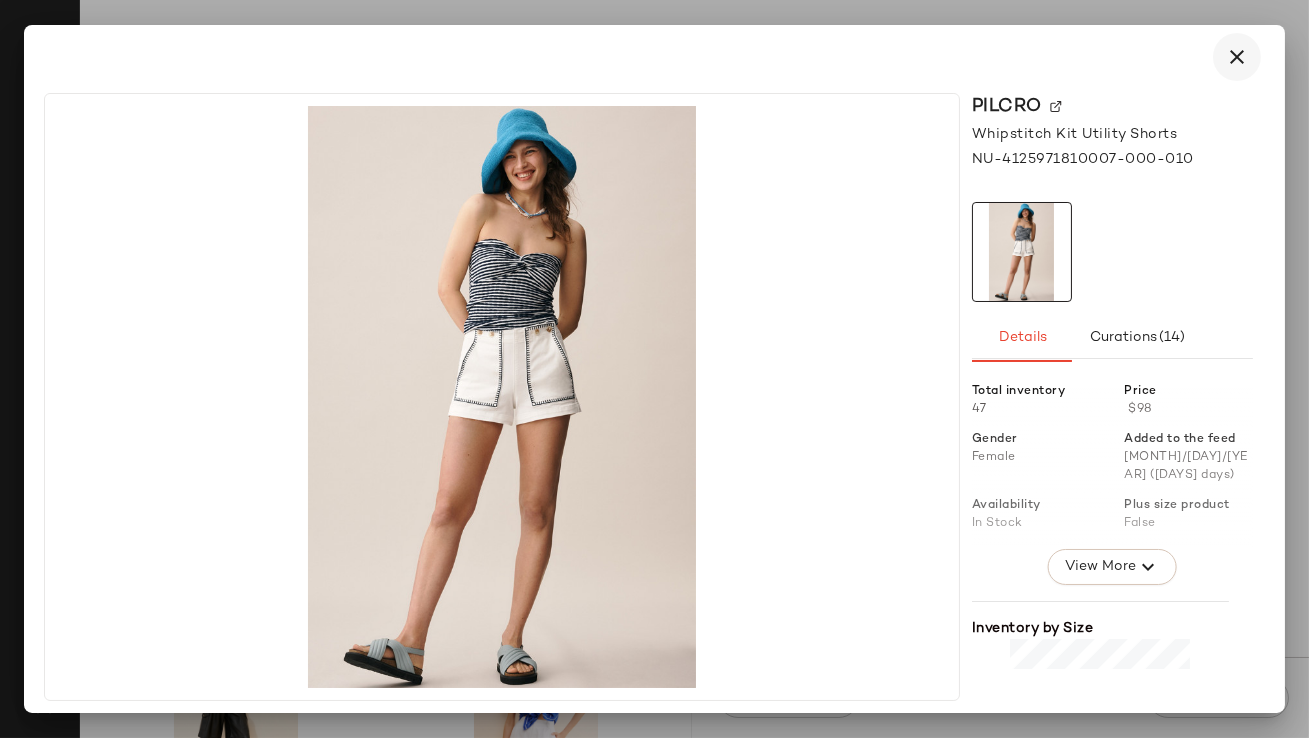 click at bounding box center [1237, 57] 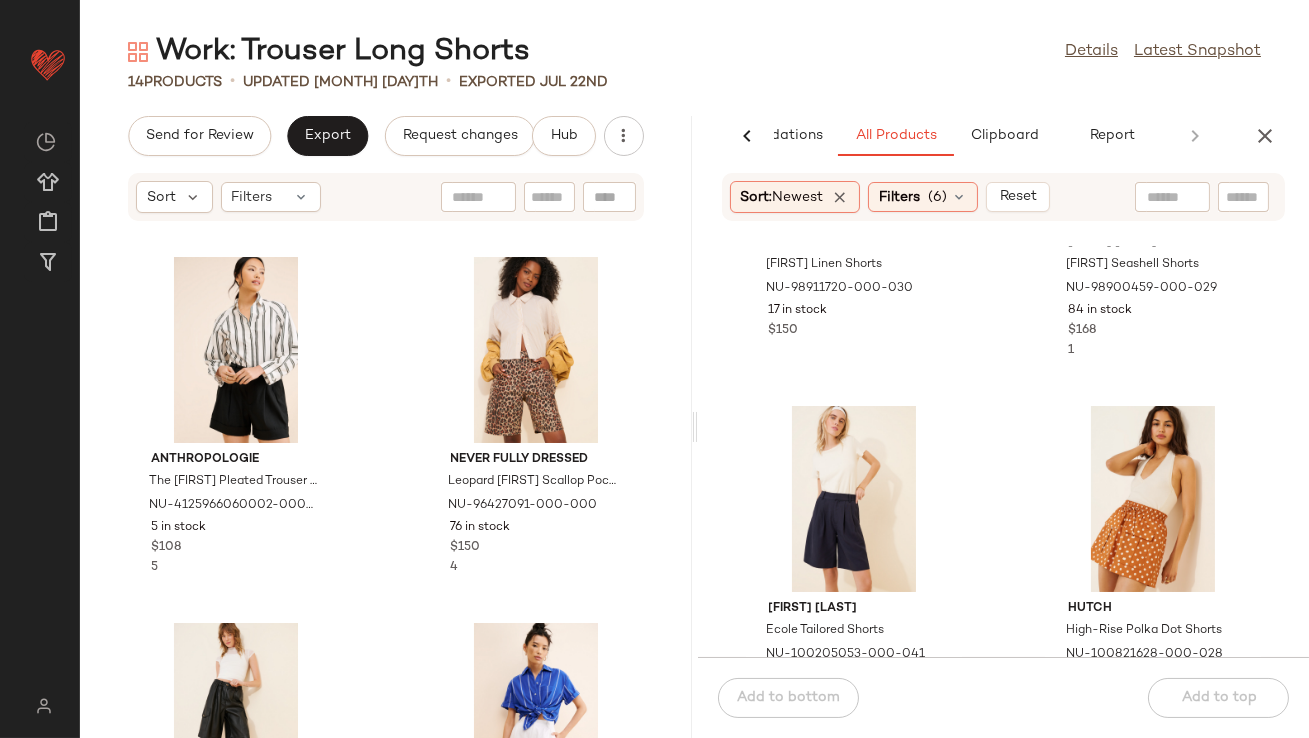 scroll, scrollTop: 6471, scrollLeft: 0, axis: vertical 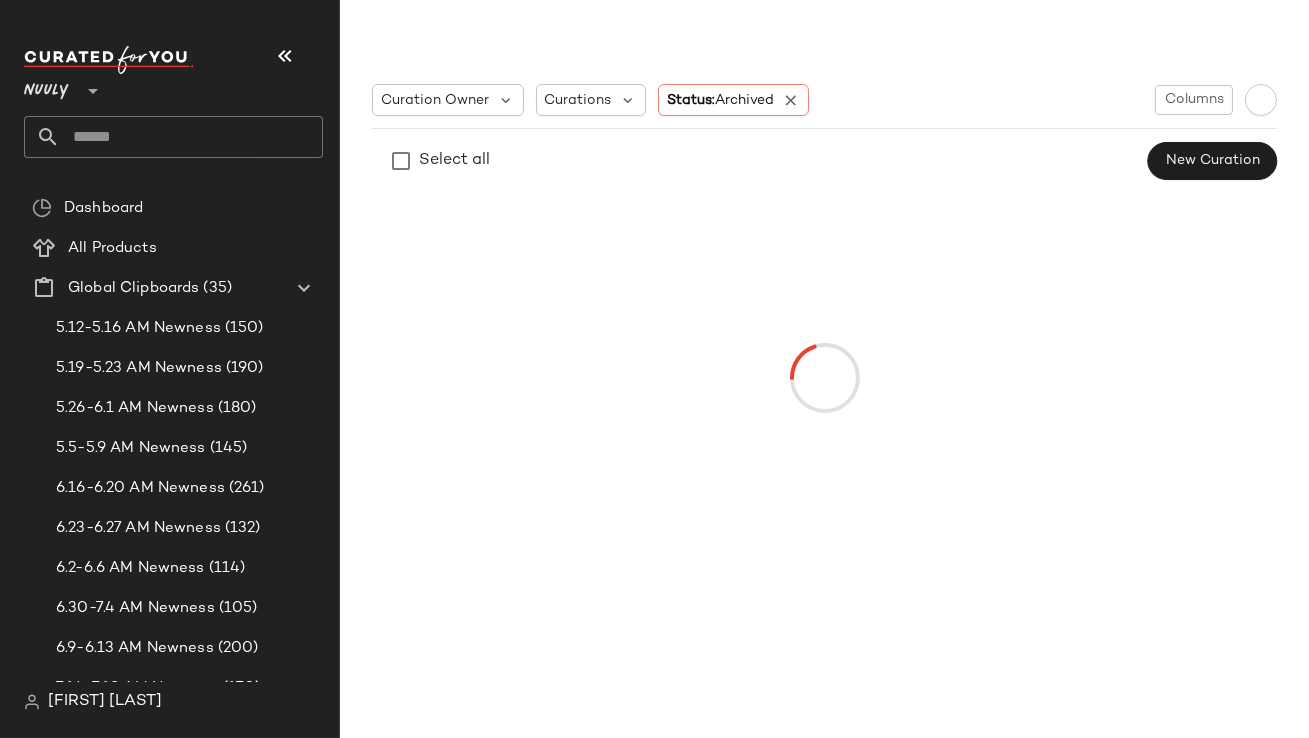 click at bounding box center [285, 56] 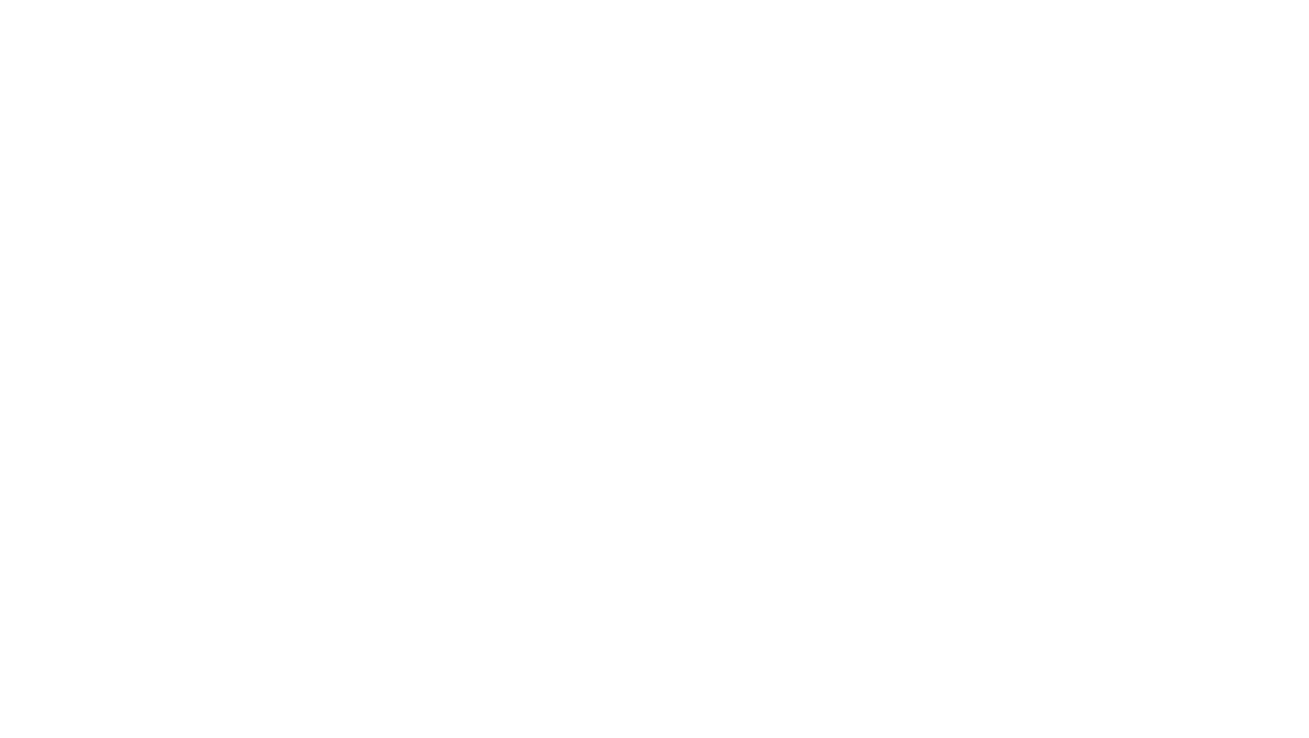 scroll, scrollTop: 0, scrollLeft: 0, axis: both 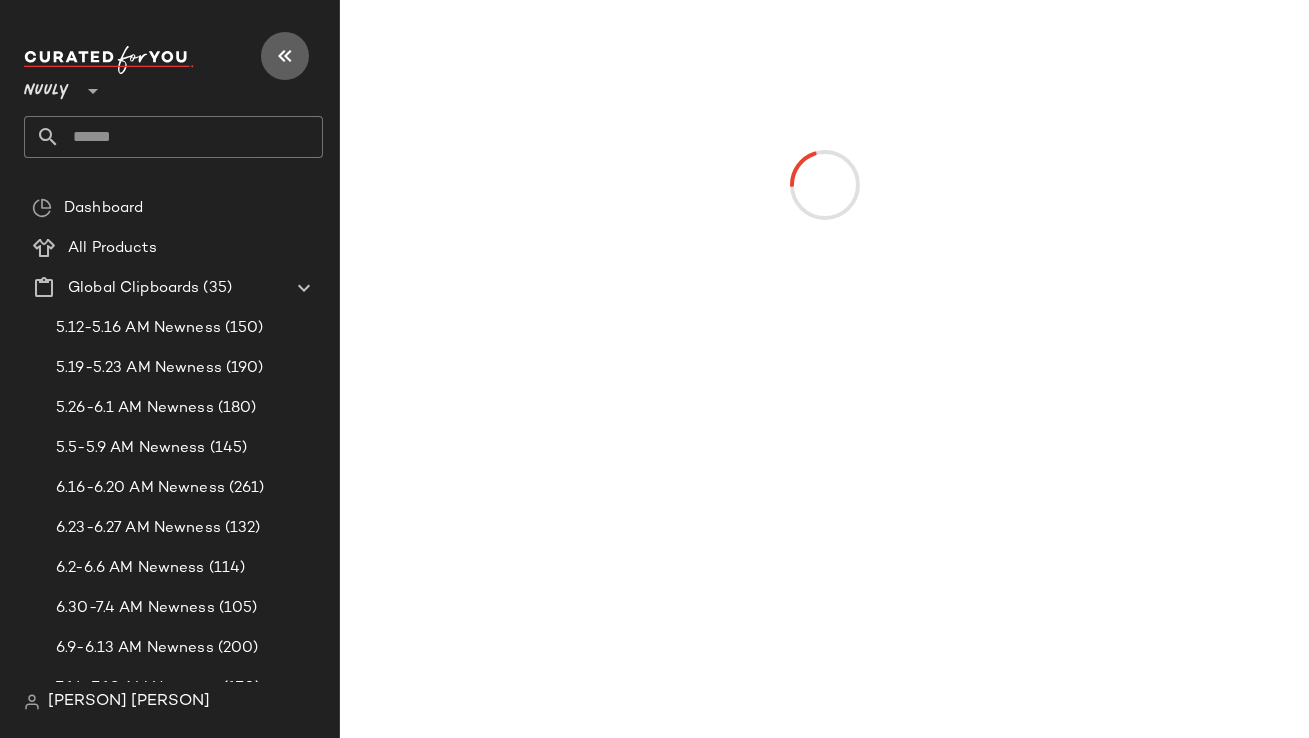 click at bounding box center [285, 56] 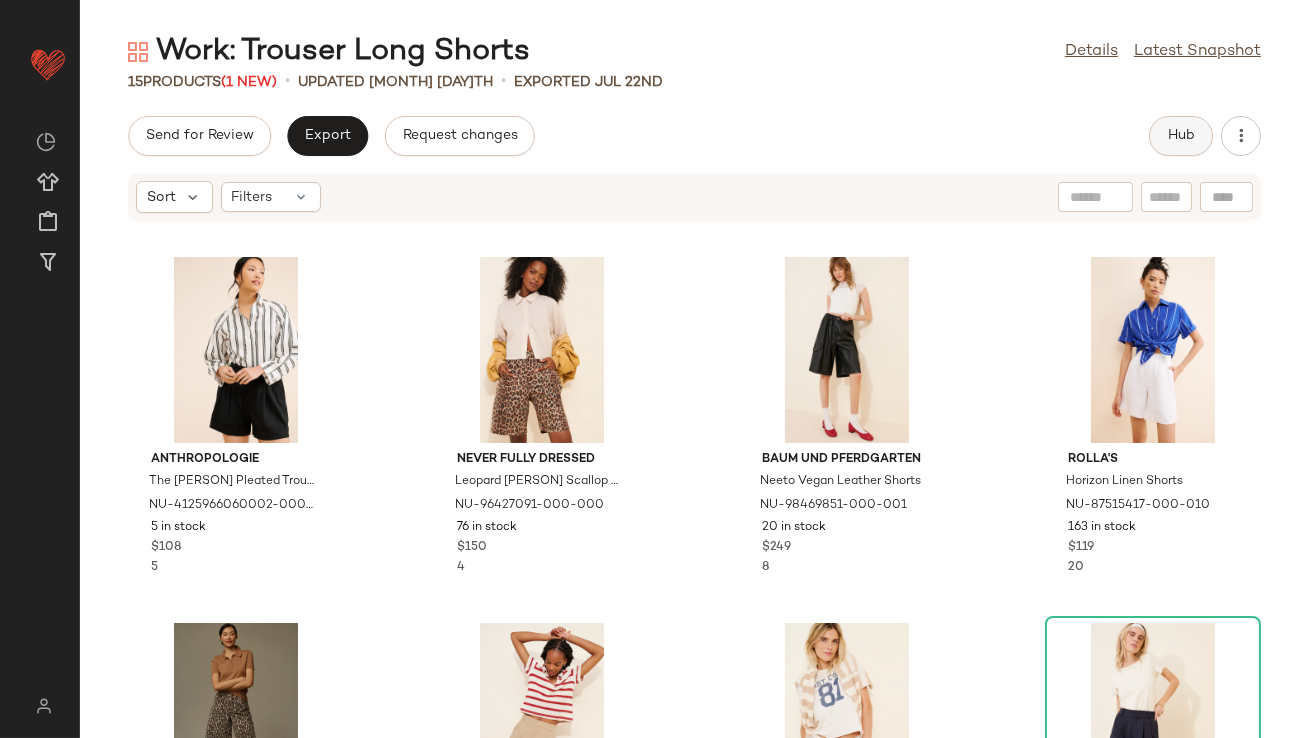 click on "Hub" at bounding box center (1181, 136) 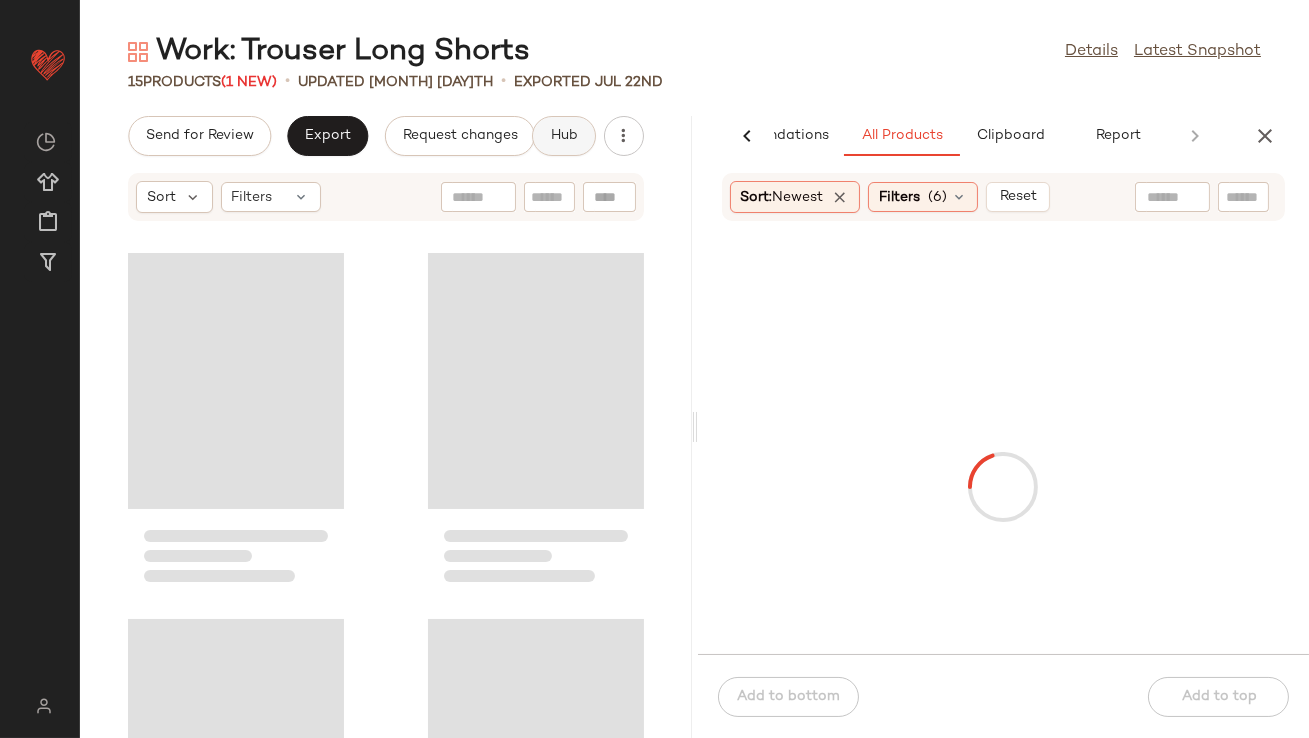 scroll, scrollTop: 0, scrollLeft: 112, axis: horizontal 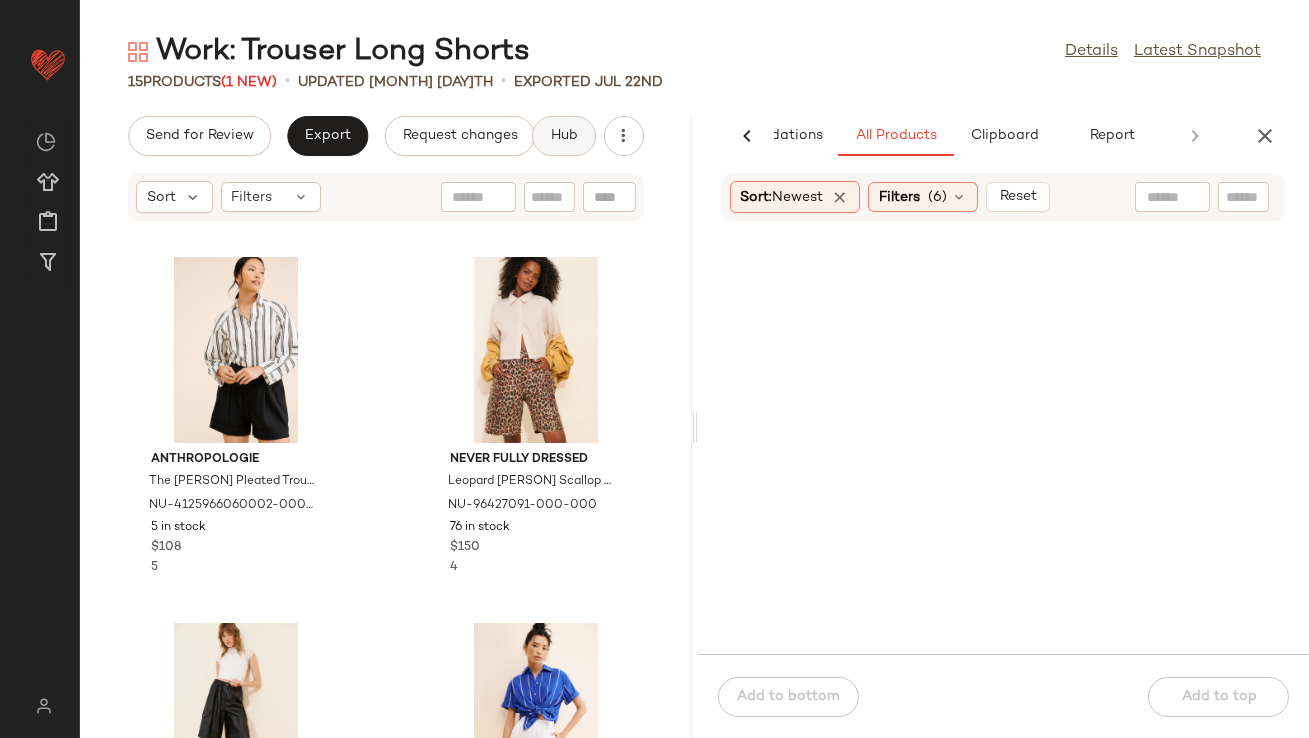 click on "AI Recommendations   All Products   Clipboard   Report" 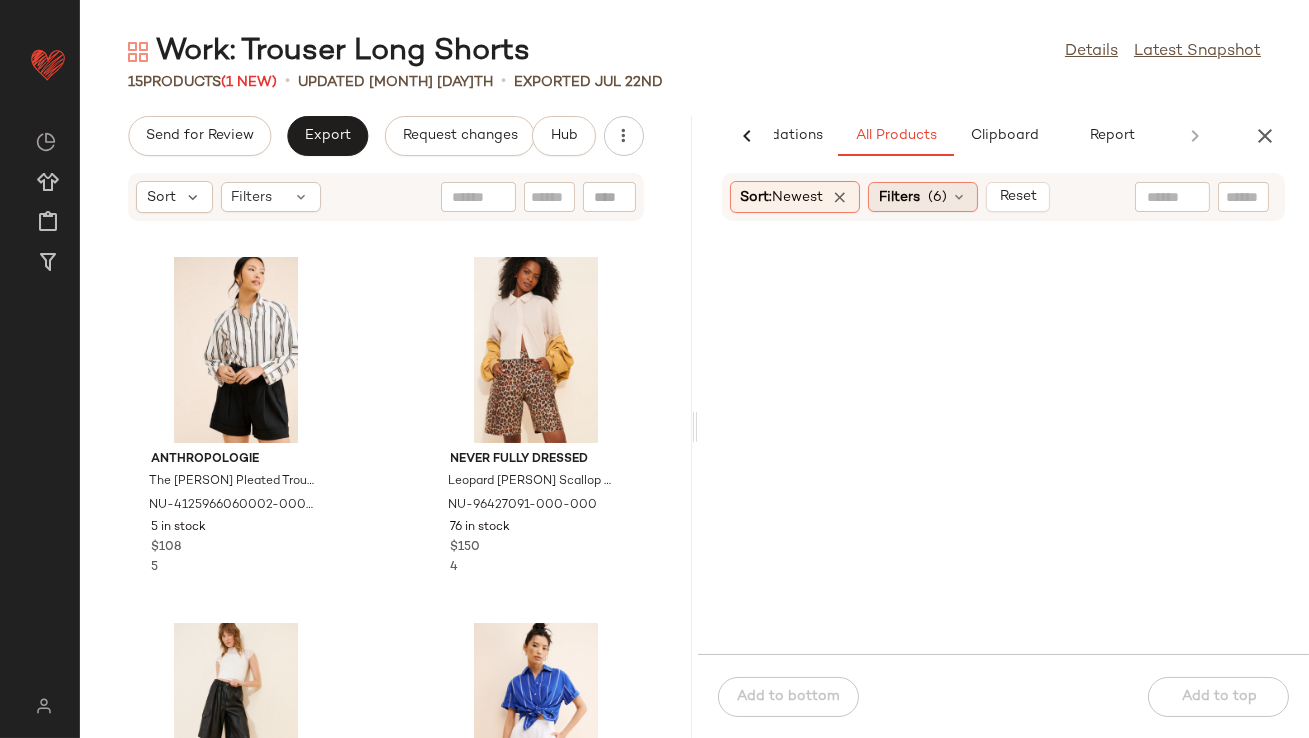 click on "Filters" at bounding box center [899, 197] 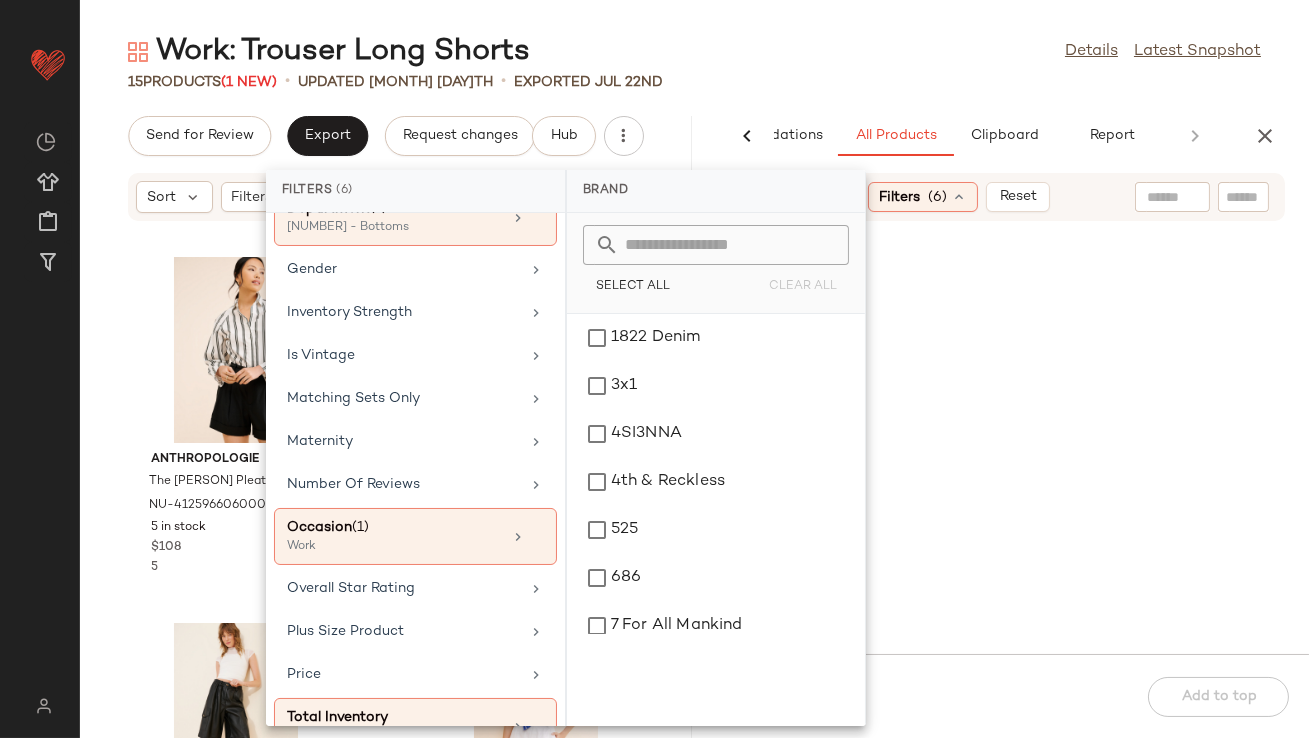 scroll, scrollTop: 494, scrollLeft: 0, axis: vertical 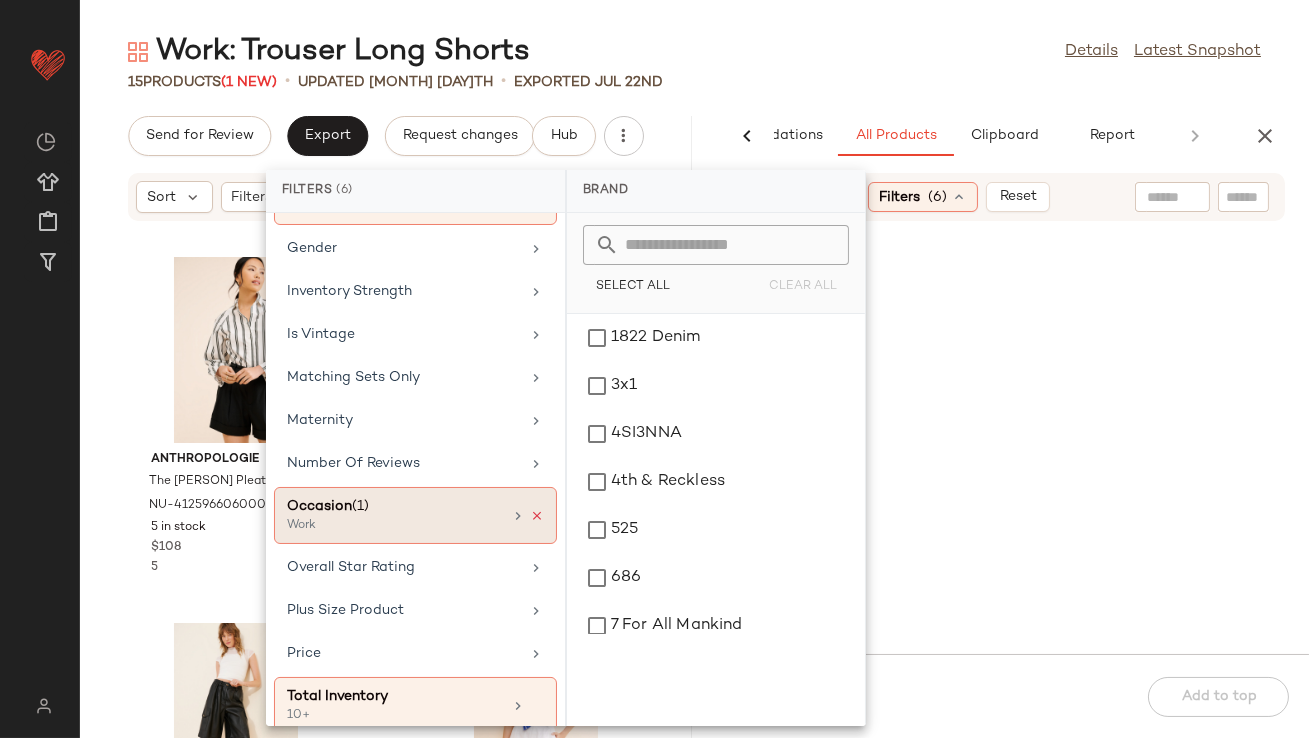 click at bounding box center [537, 516] 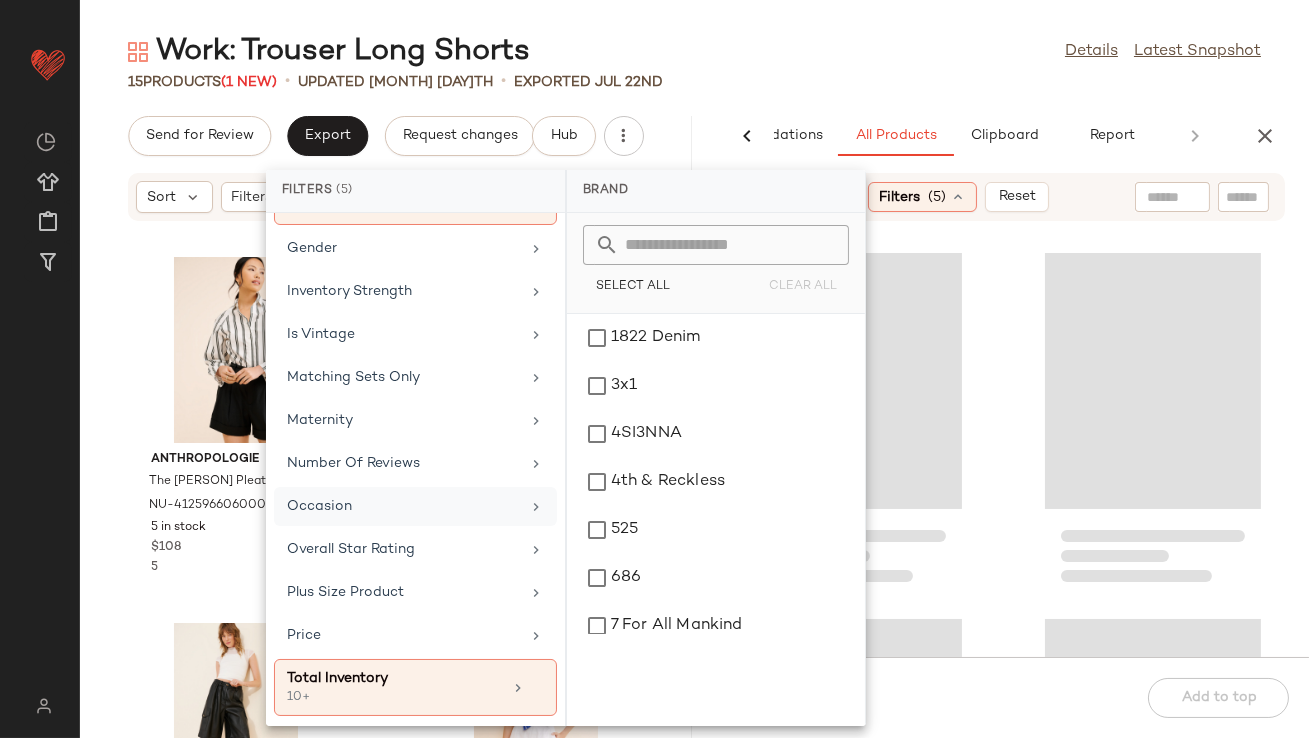 click 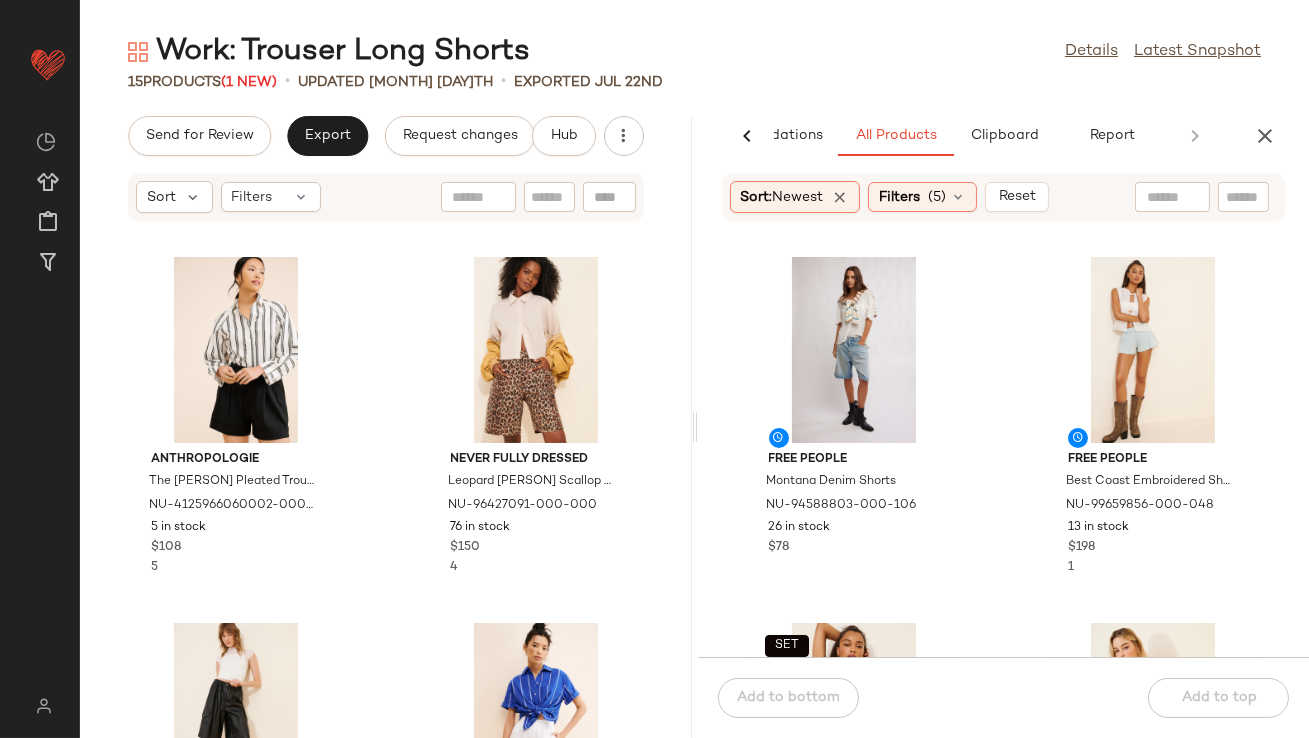 drag, startPoint x: 1309, startPoint y: 255, endPoint x: 1285, endPoint y: 338, distance: 86.40023 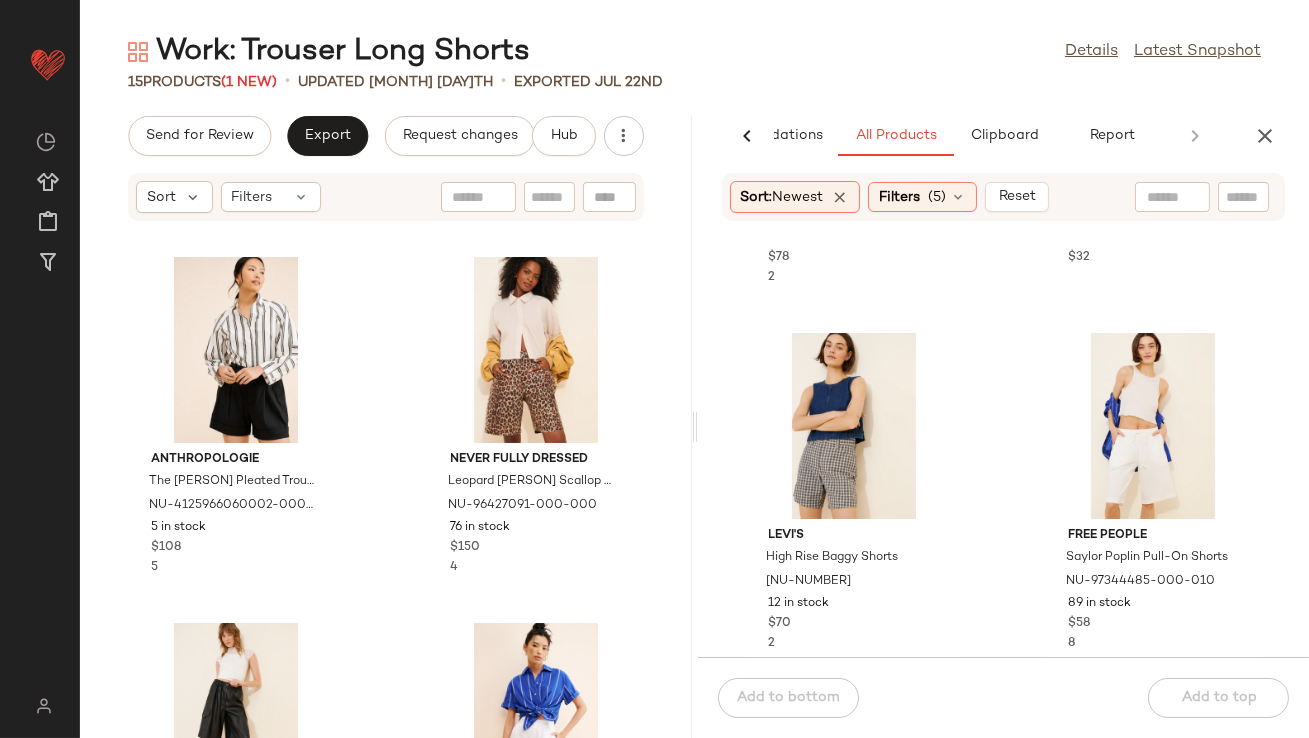 scroll, scrollTop: 21903, scrollLeft: 0, axis: vertical 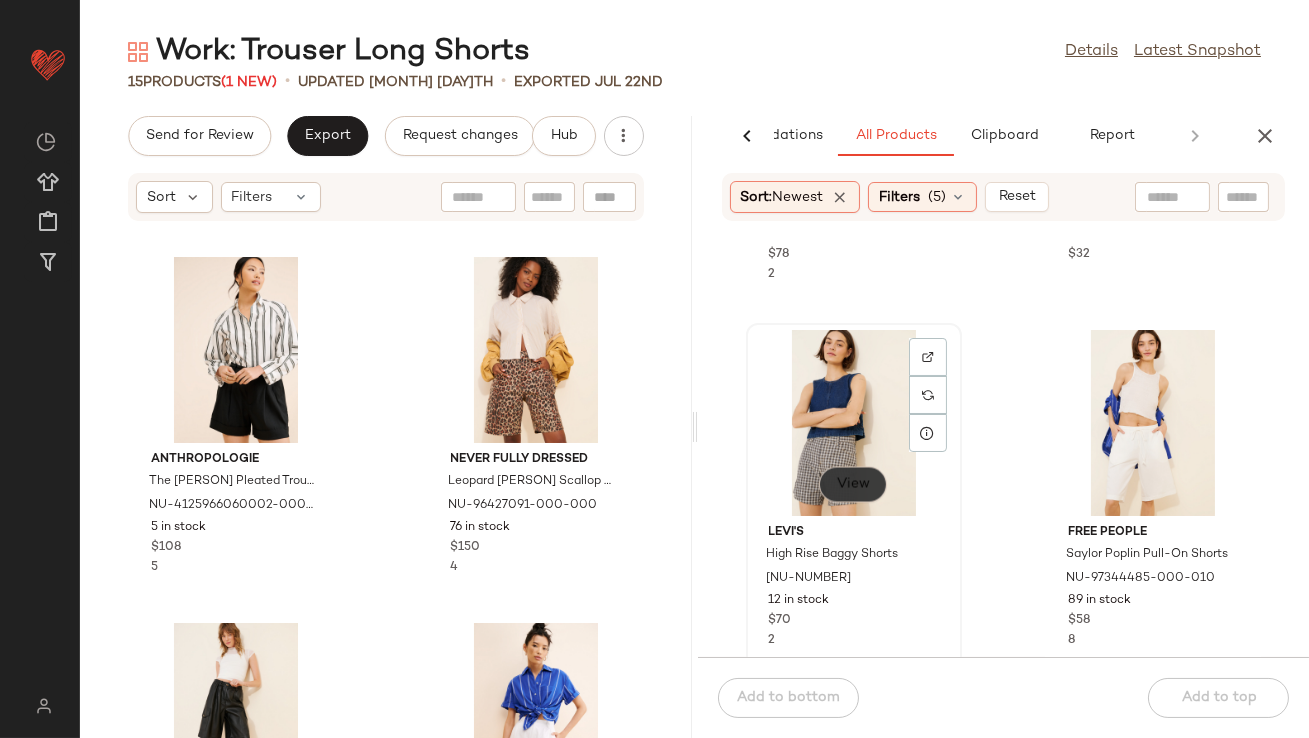 click on "View" 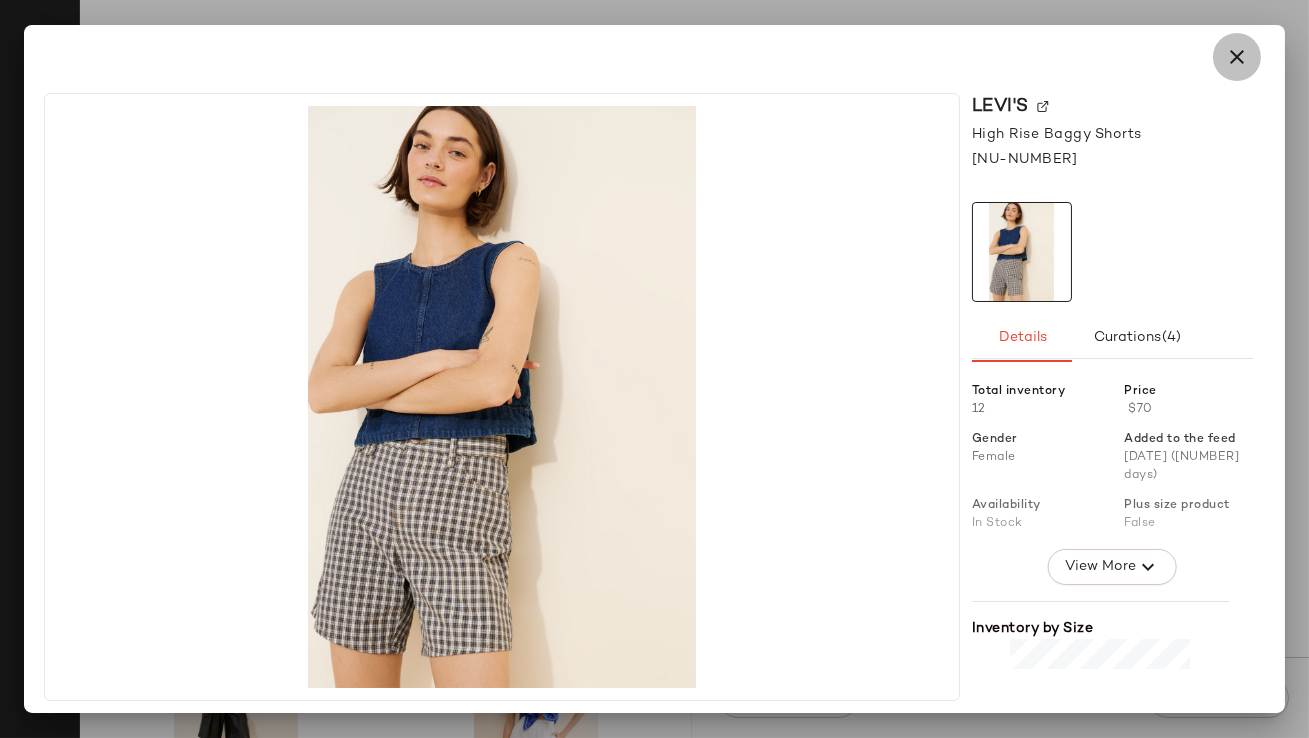 click at bounding box center [1237, 57] 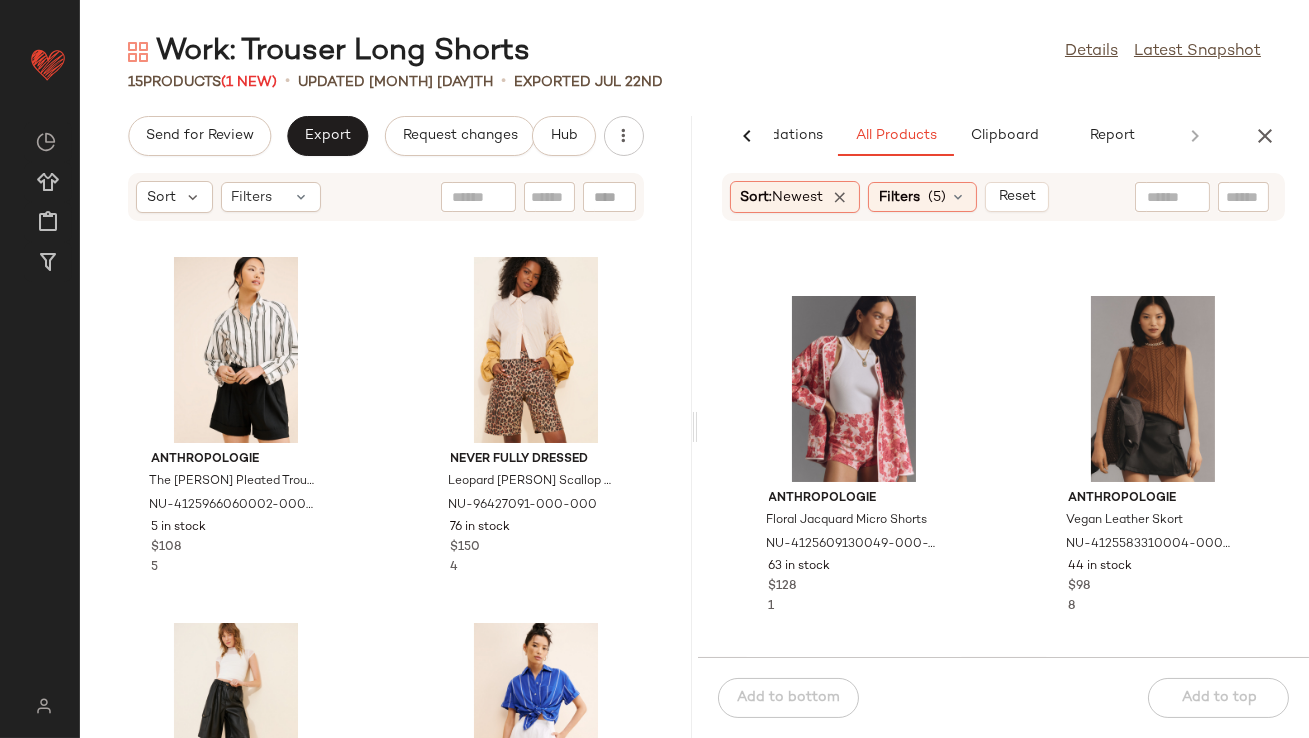 scroll, scrollTop: 24785, scrollLeft: 0, axis: vertical 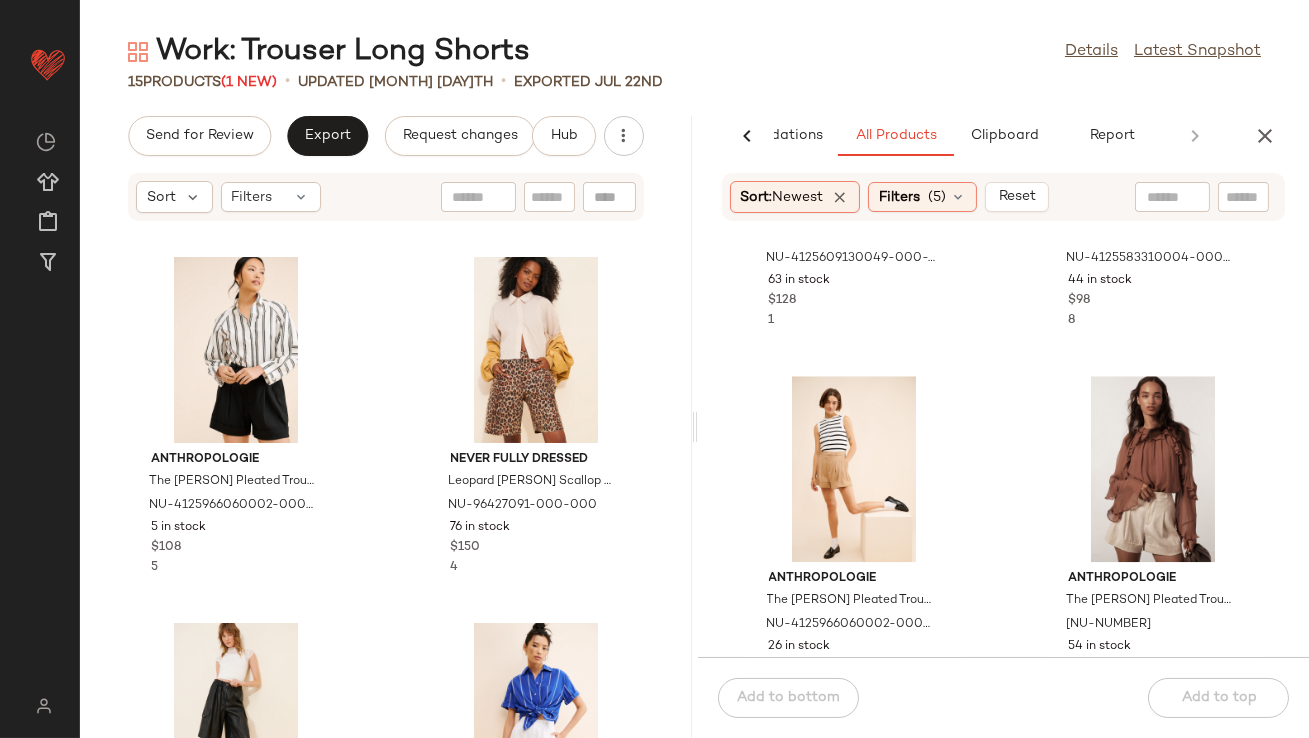 click at bounding box center (1265, 136) 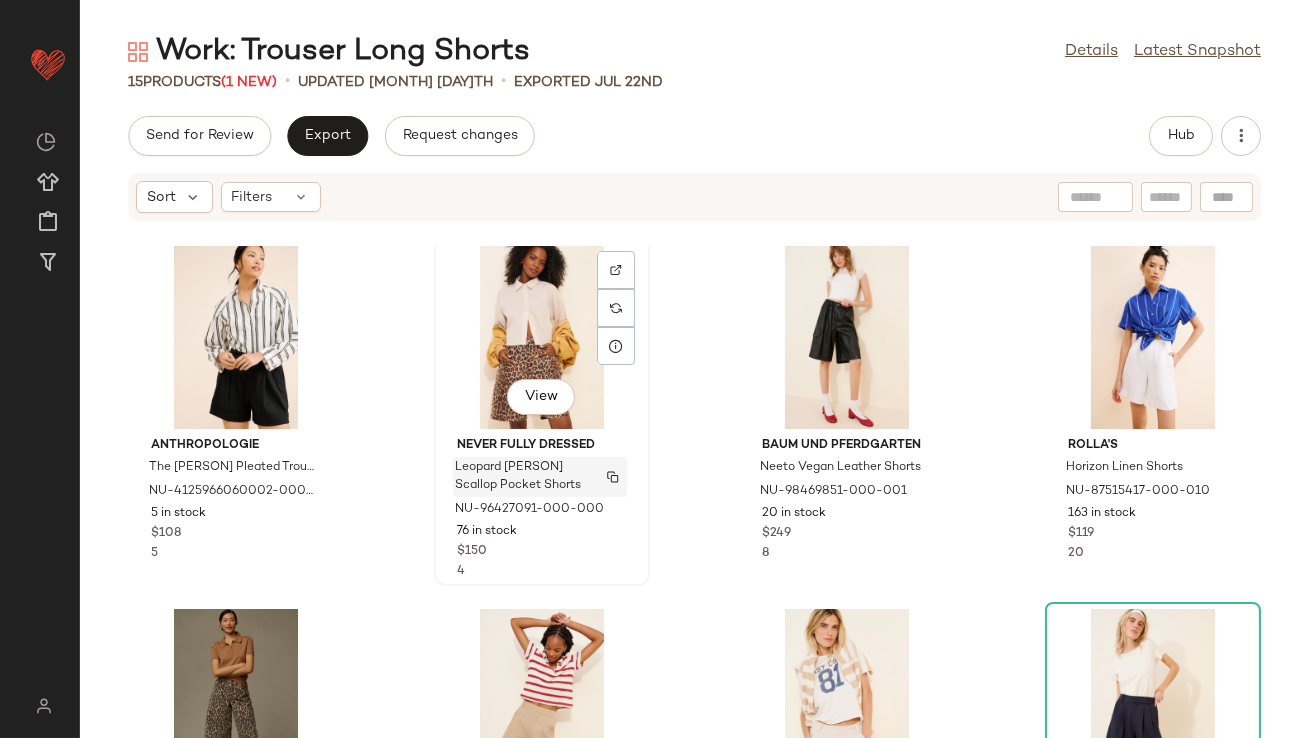 scroll, scrollTop: 0, scrollLeft: 0, axis: both 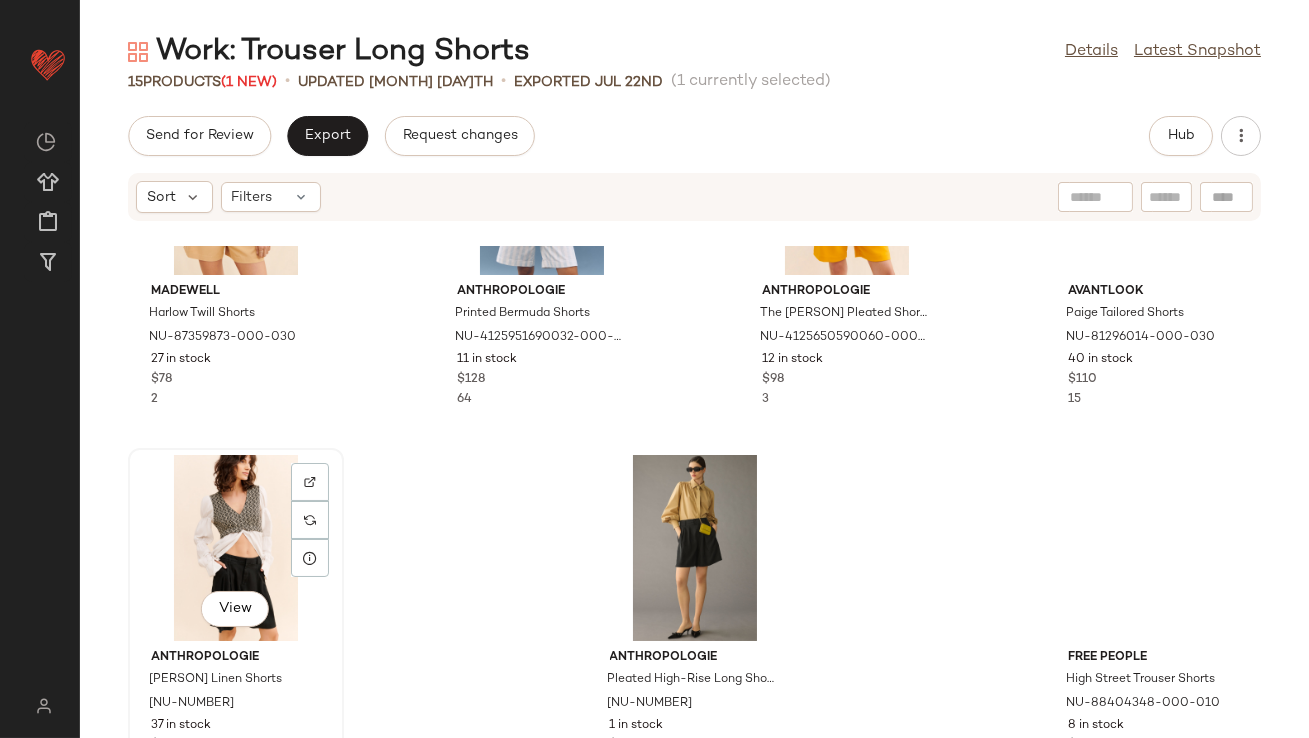 click on "View" 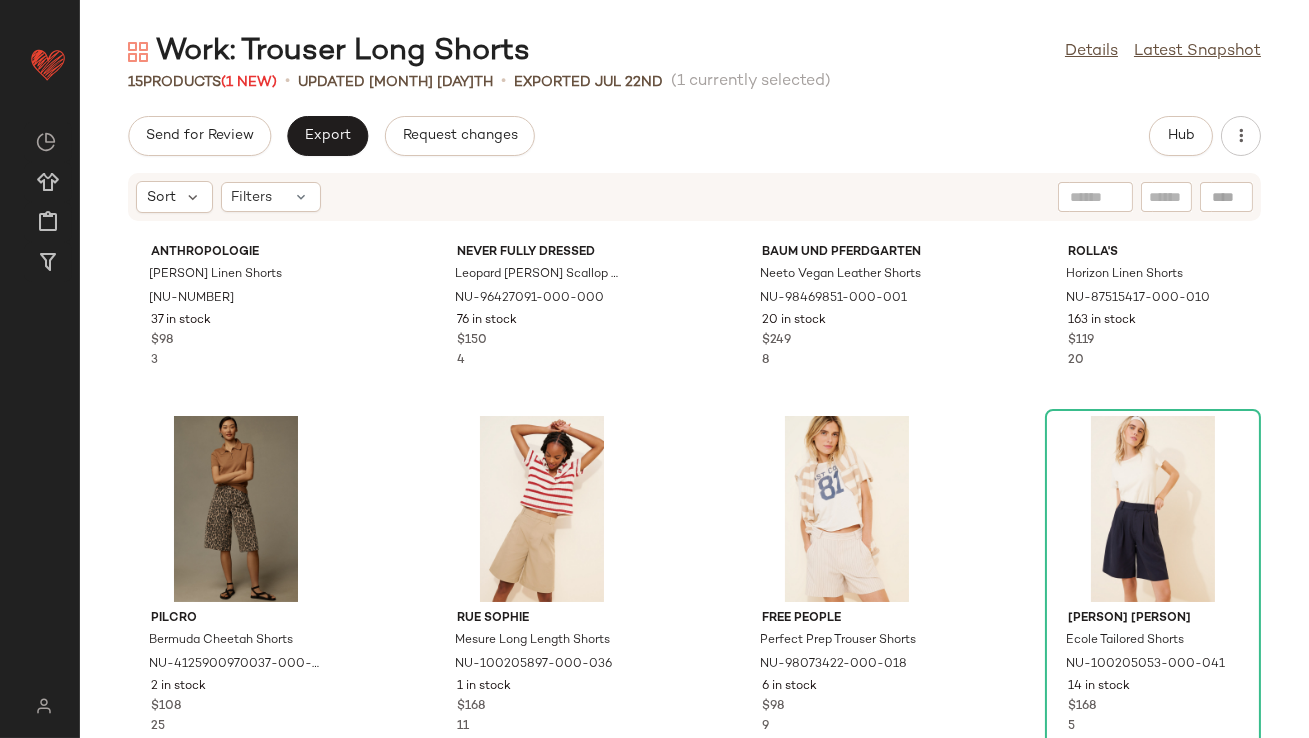 scroll, scrollTop: 267, scrollLeft: 0, axis: vertical 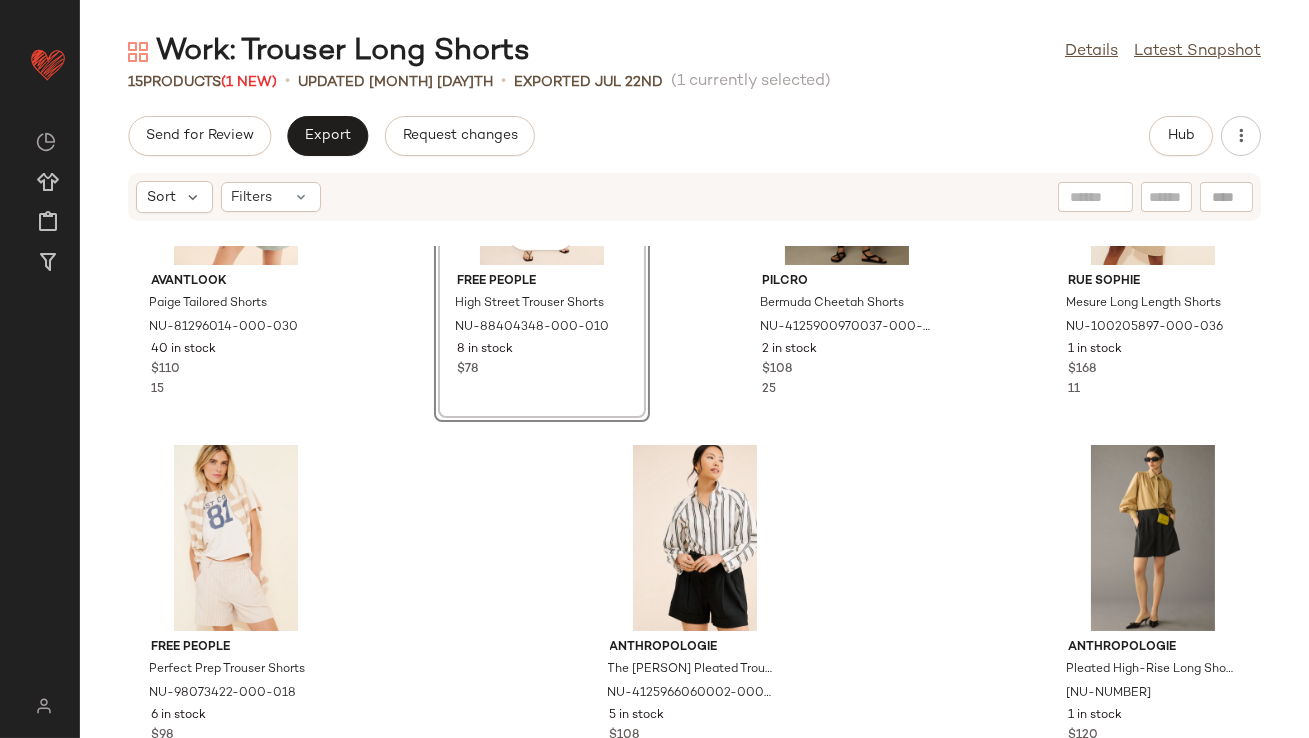 click on "Work: Trouser Long Shorts  Details   Latest Snapshot  15   Products  (1 New)  •   updated Jul 29th  •  Exported Jul 22nd   (1 currently selected)   Send for Review   Export   Request changes   Hub  Sort  Filters  SET  Avantlook Paige Tailored Shorts NU-81296014-000-030 40 in stock $110 15  View  Free People High Street Trouser Shorts NU-88404348-000-010 8 in stock $78 Pilcro Bermuda Cheetah Shorts NU-4125900970037-000-029 2 in stock $108 25 Rue Sophie Mesure Long Length Shorts NU-100205897-000-036 1 in stock $168 11 Free People Perfect Prep Trouser Shorts NU-98073422-000-018 6 in stock $98 9 Anthropologie The Avery Pleated Trouser Shorts: Cuffed Edition NU-4125966060002-000-001 5 in stock $108 5 Anthropologie Pleated High-Rise Long Shorts NU-4125650590061-000-001 1 in stock $120 3" at bounding box center [694, 385] 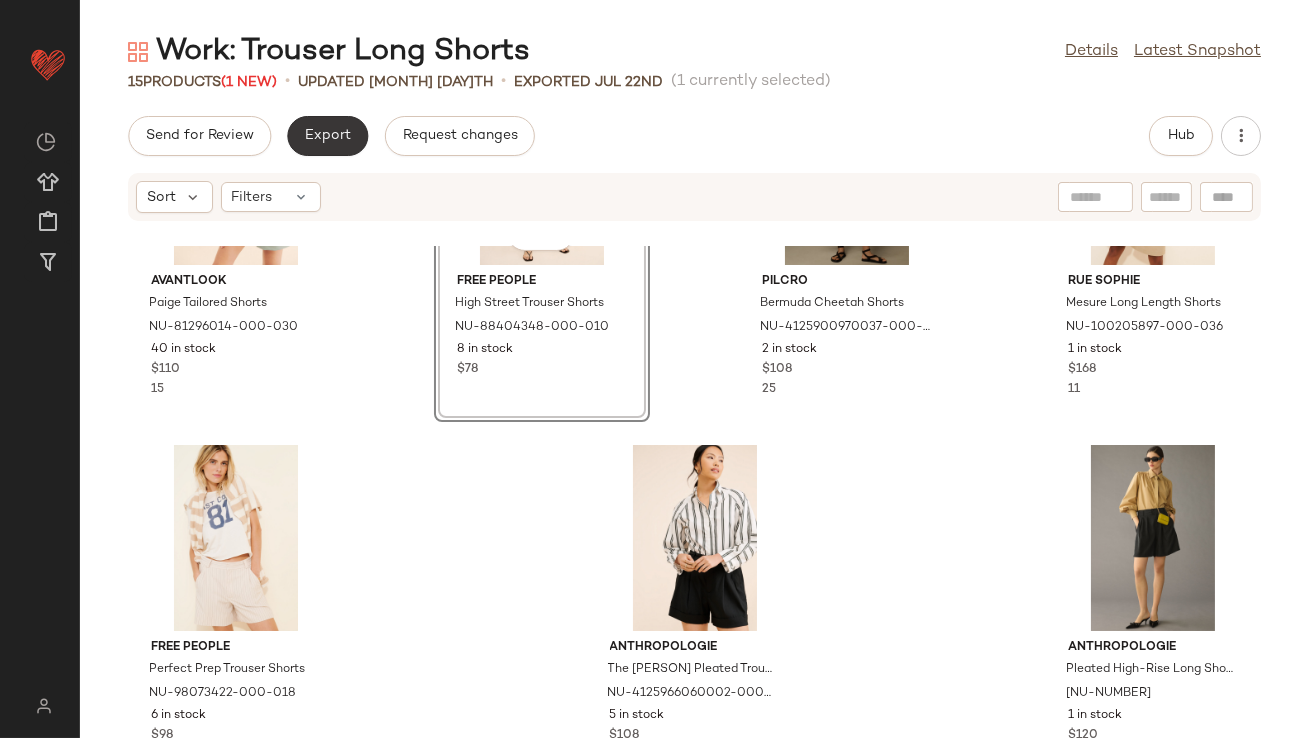 click on "Export" at bounding box center [327, 136] 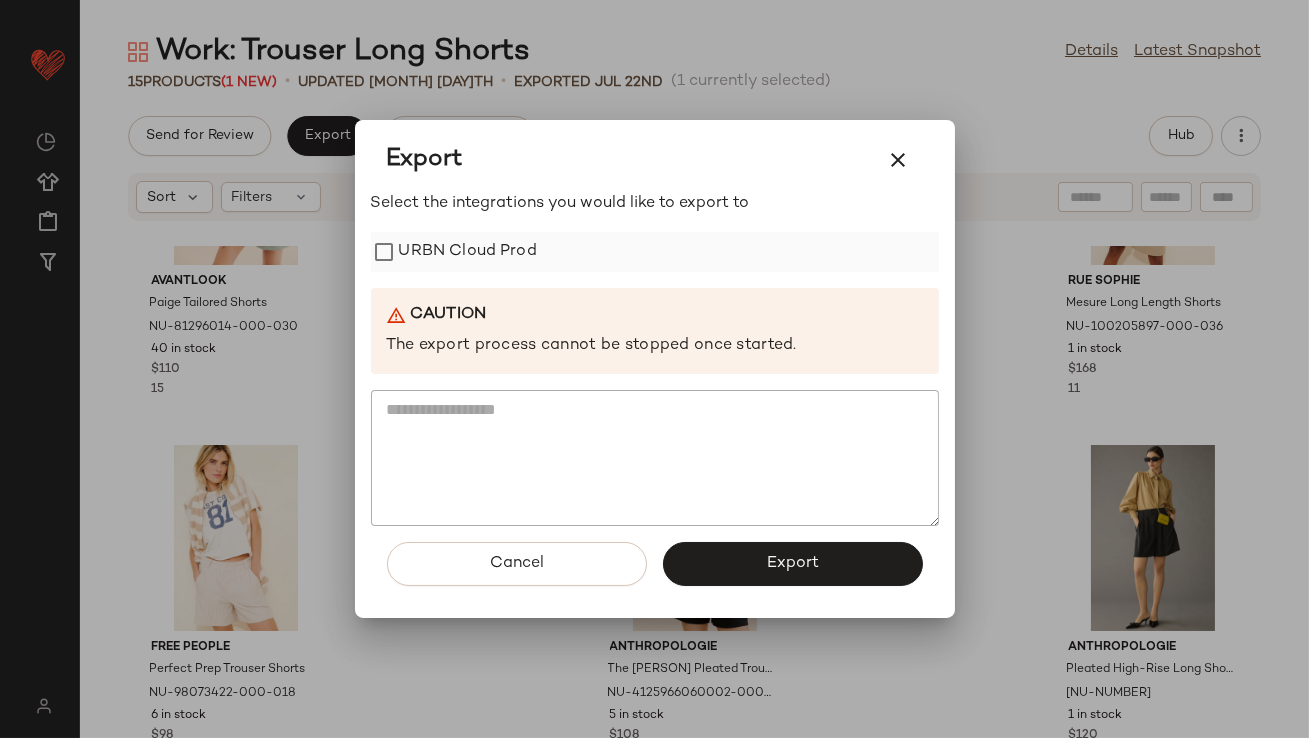 click on "URBN Cloud Prod" at bounding box center [468, 252] 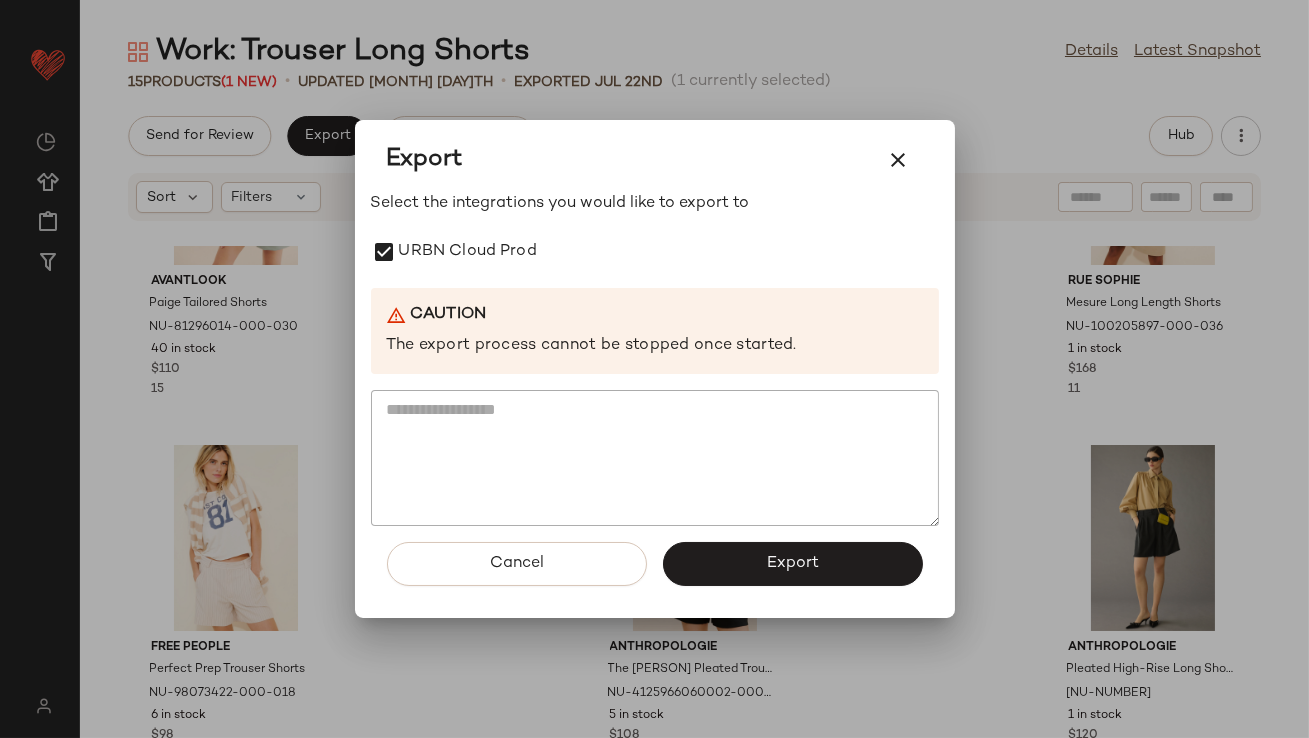 click on "Export" at bounding box center [793, 564] 